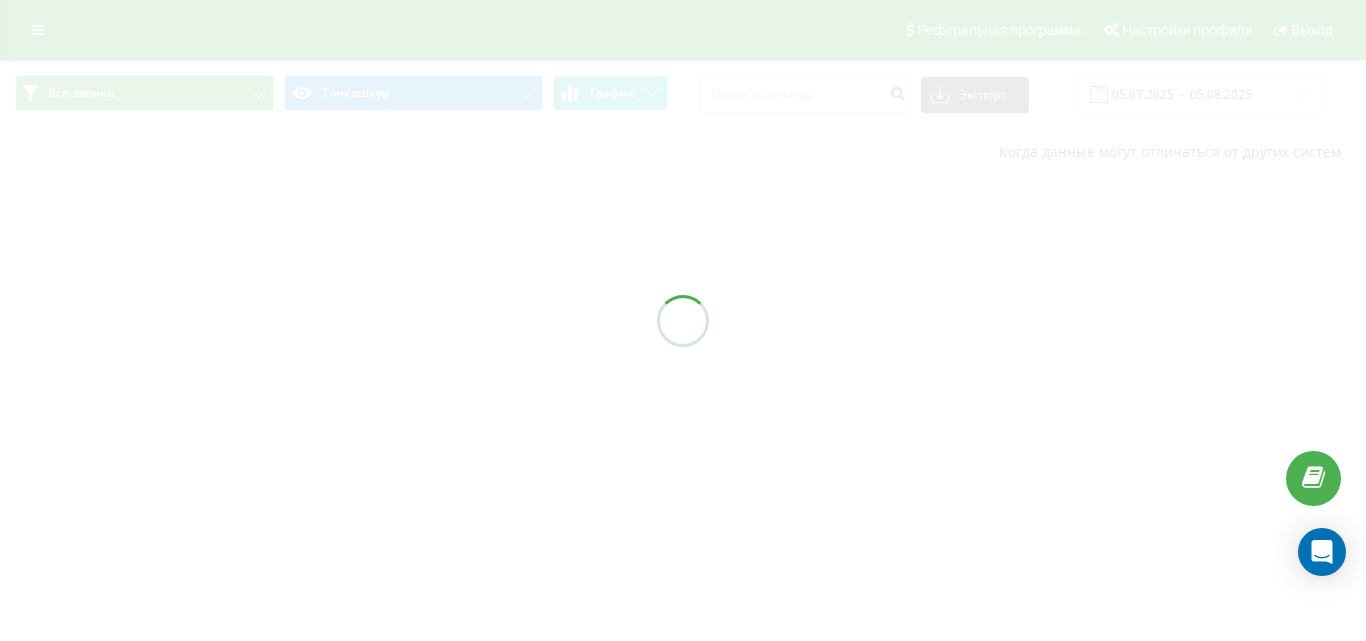 scroll, scrollTop: 0, scrollLeft: 0, axis: both 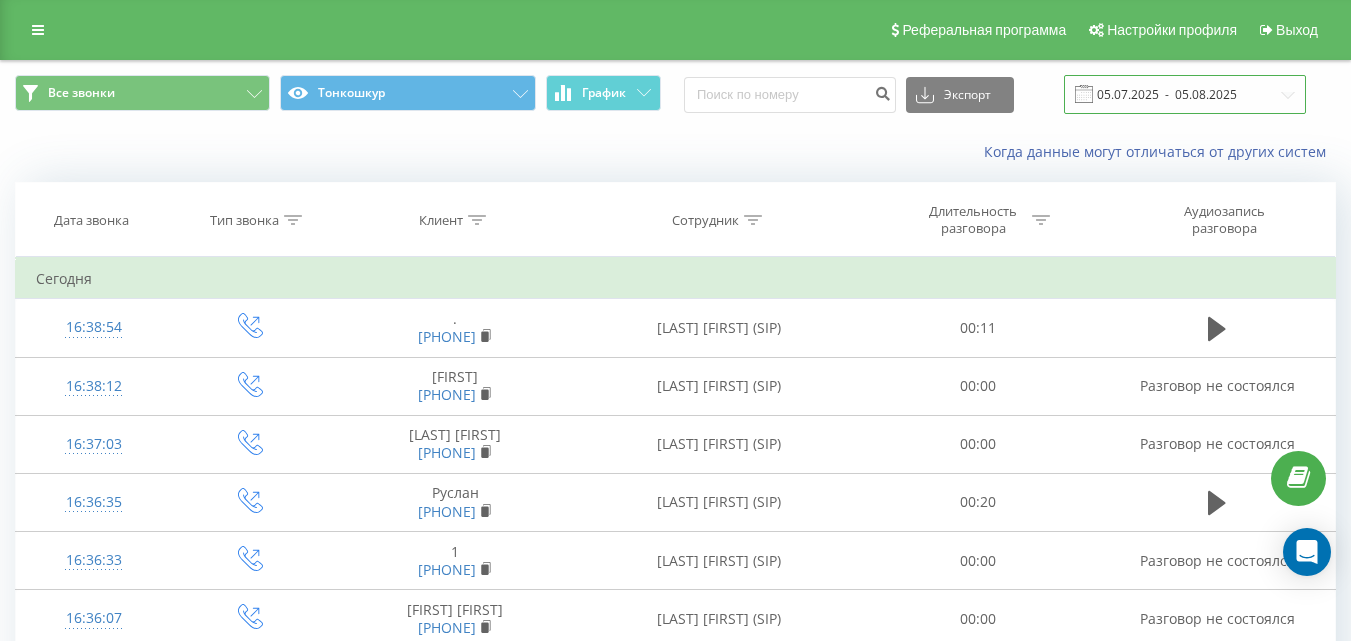click on "05.07.2025  -  05.08.2025" at bounding box center [1185, 94] 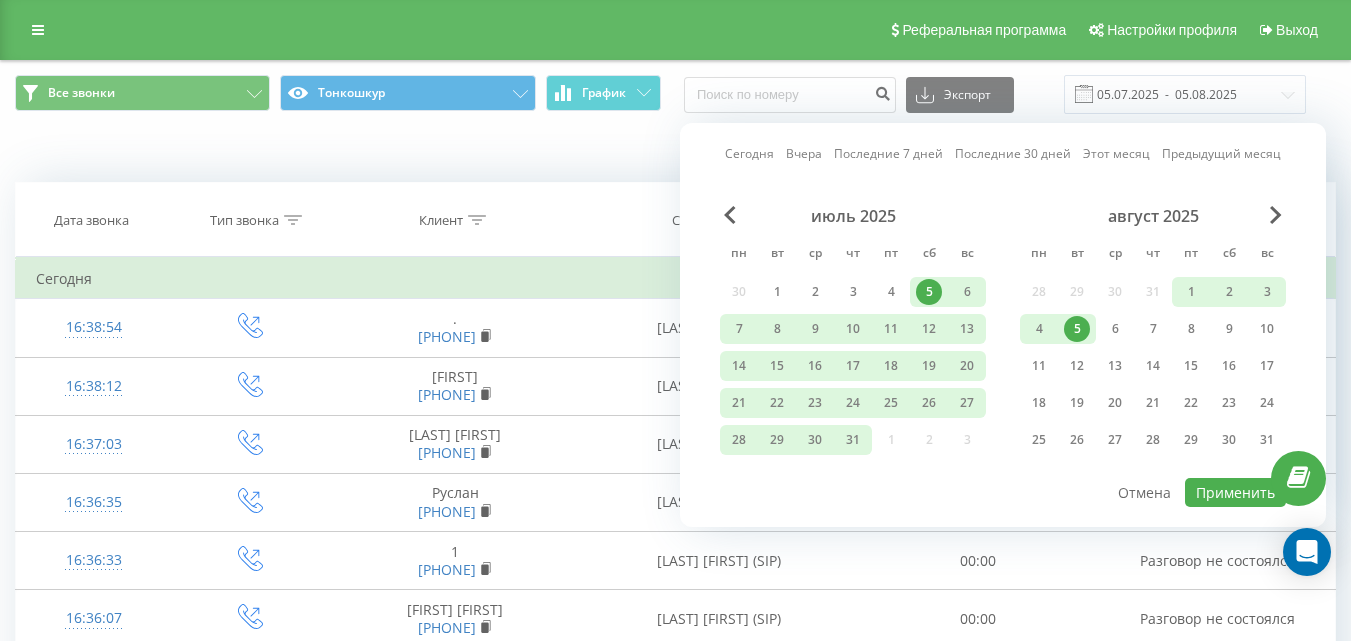 click on "5" at bounding box center [929, 292] 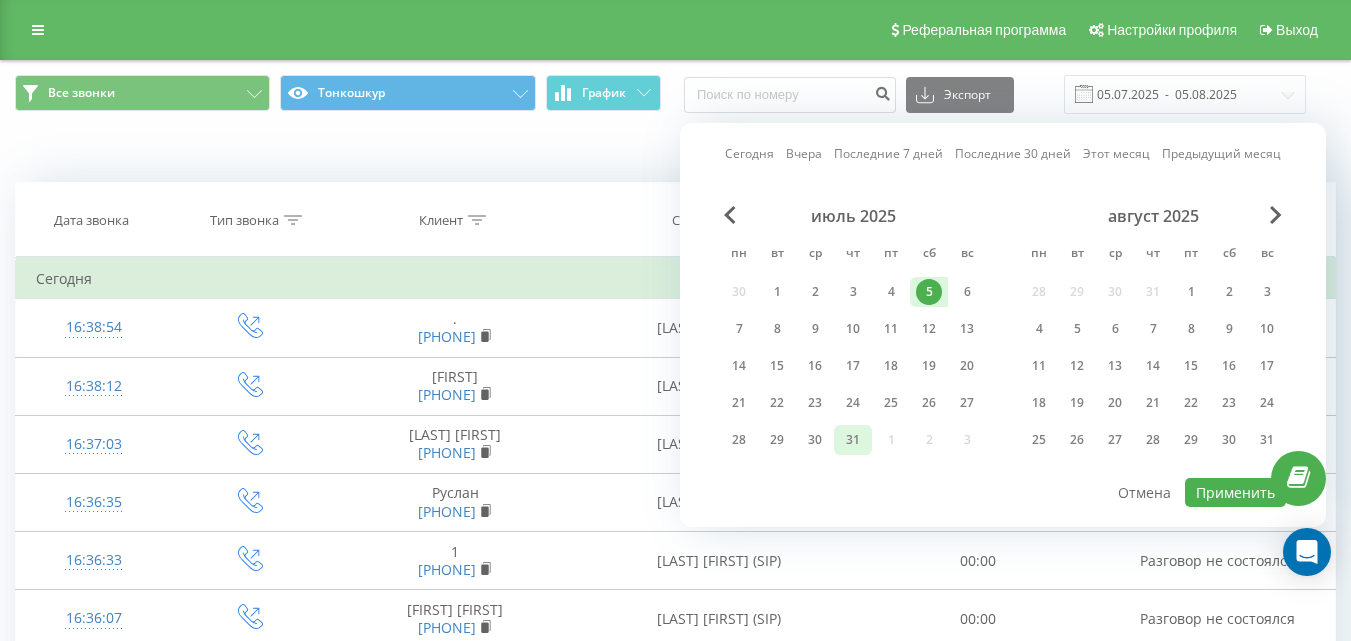 click on "31" at bounding box center [853, 440] 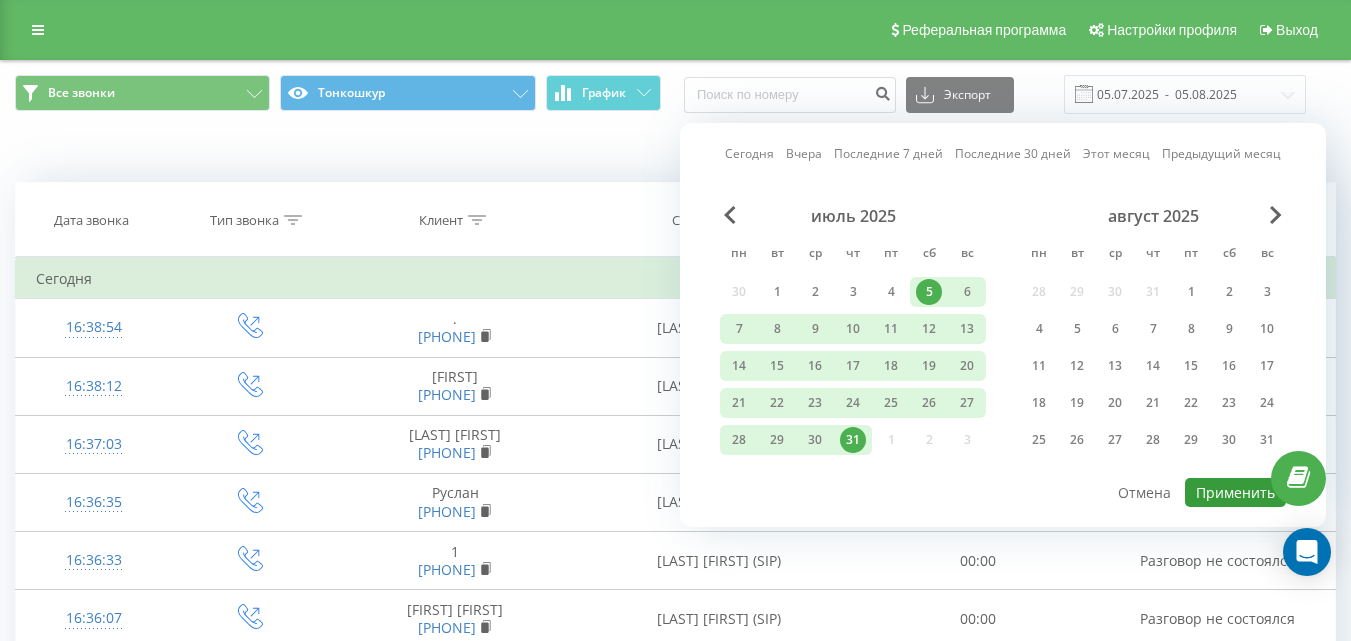 click on "Применить" at bounding box center [1235, 492] 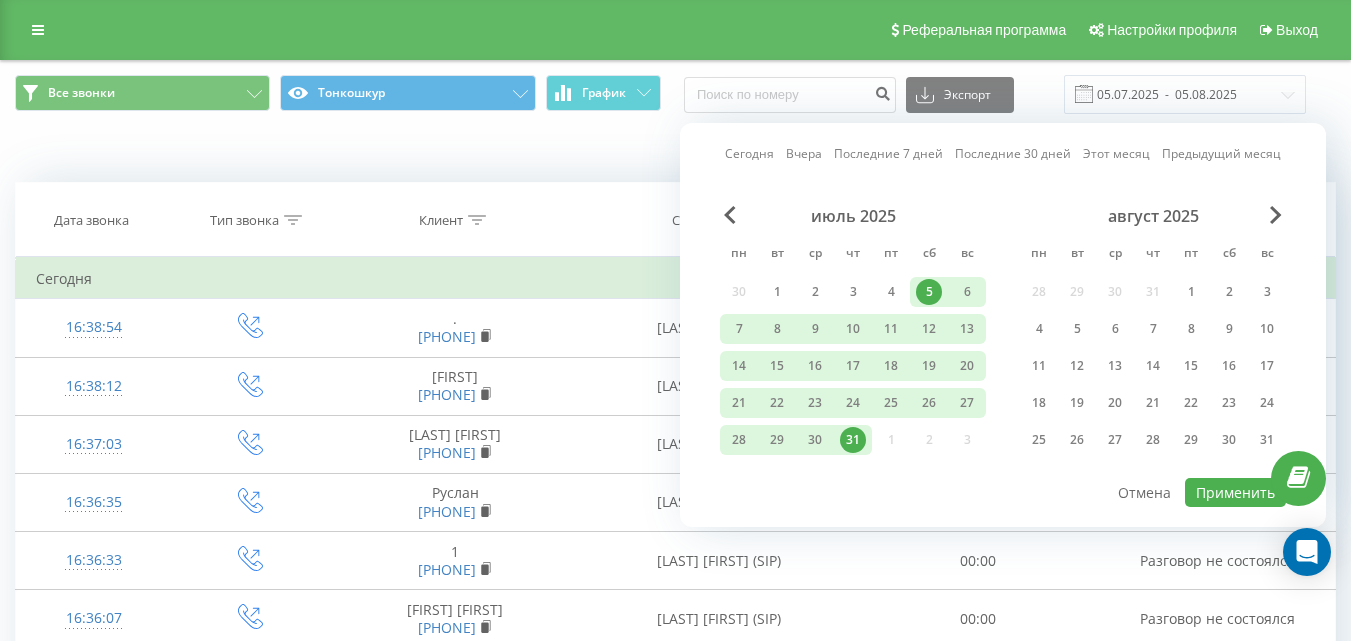 type on "05.07.2025  -  31.07.2025" 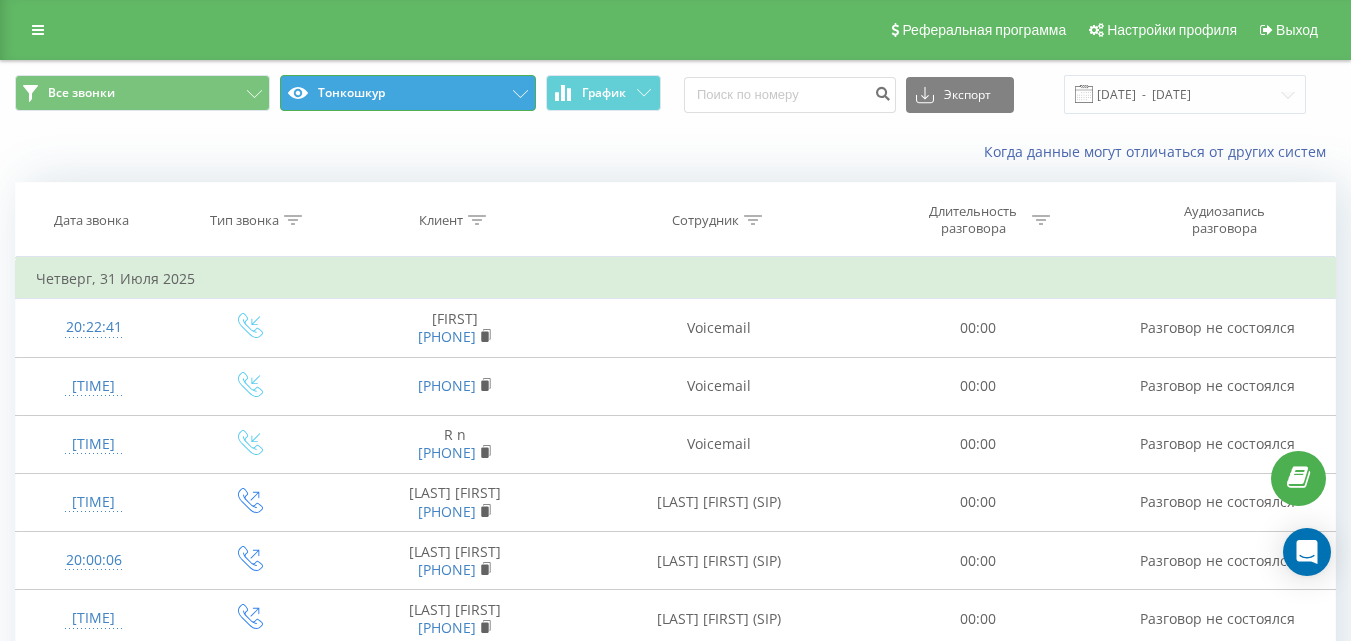 click on "Тонкошкур" at bounding box center (407, 93) 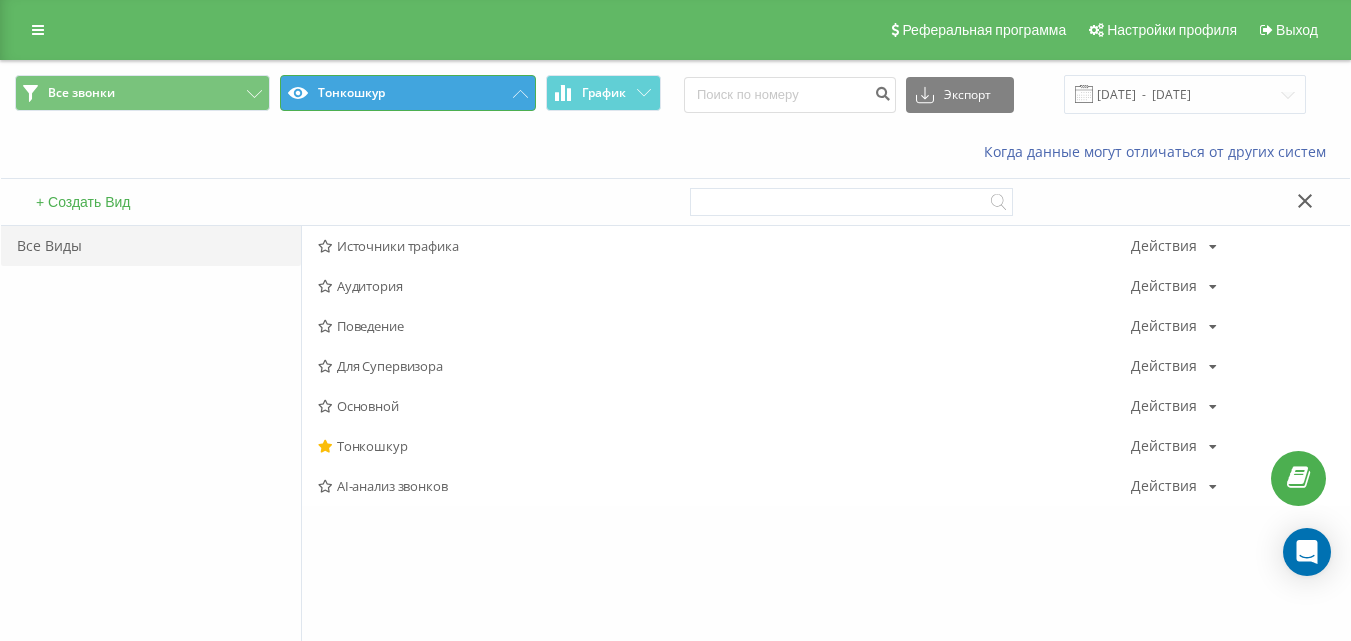 click on "Тонкошкур" at bounding box center [407, 93] 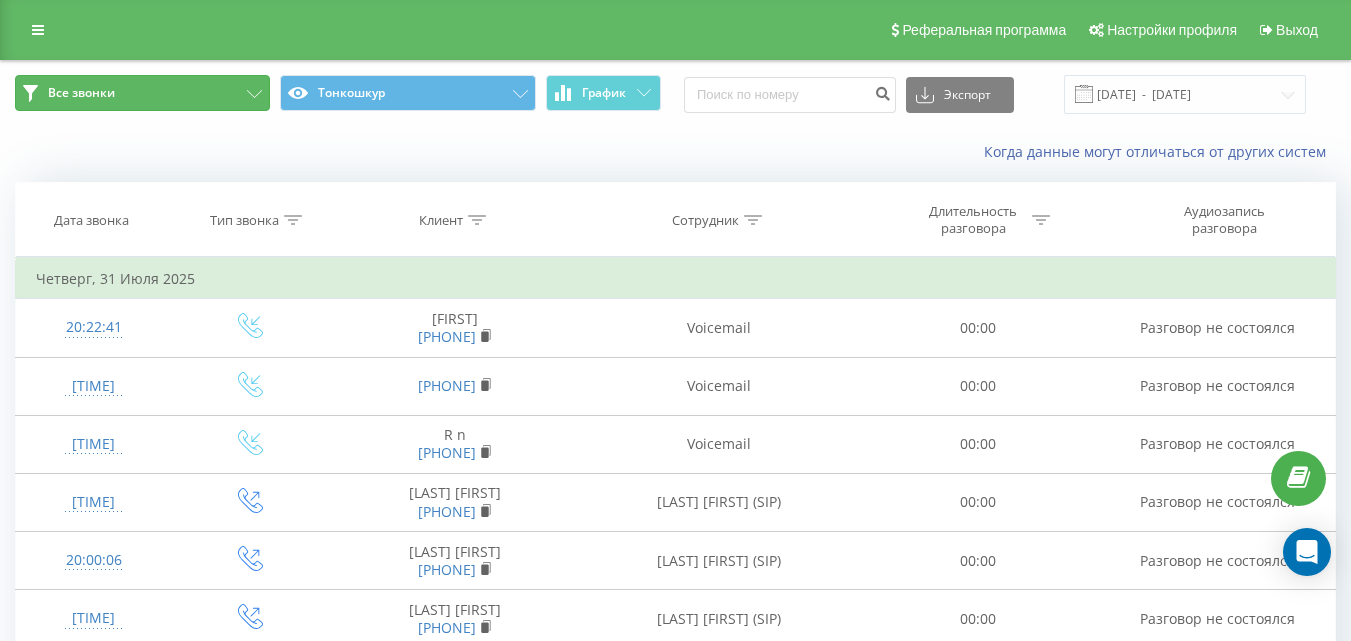 click on "Все звонки" at bounding box center (142, 93) 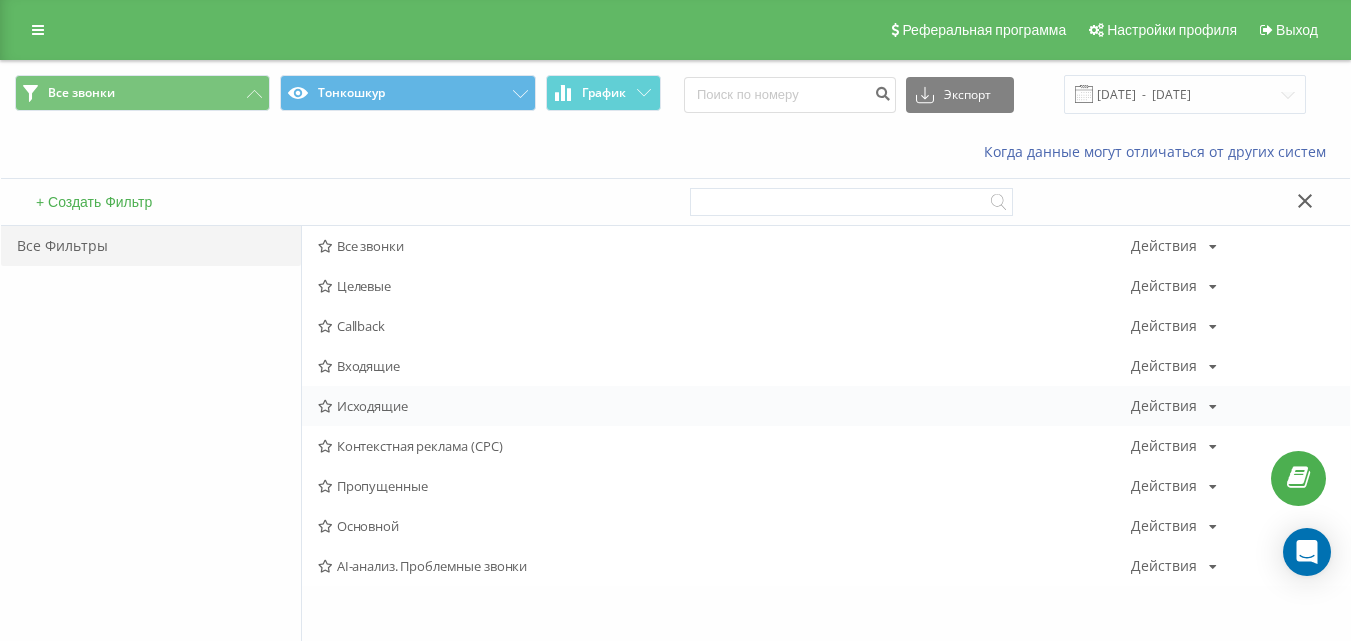click on "Исходящие" at bounding box center [724, 406] 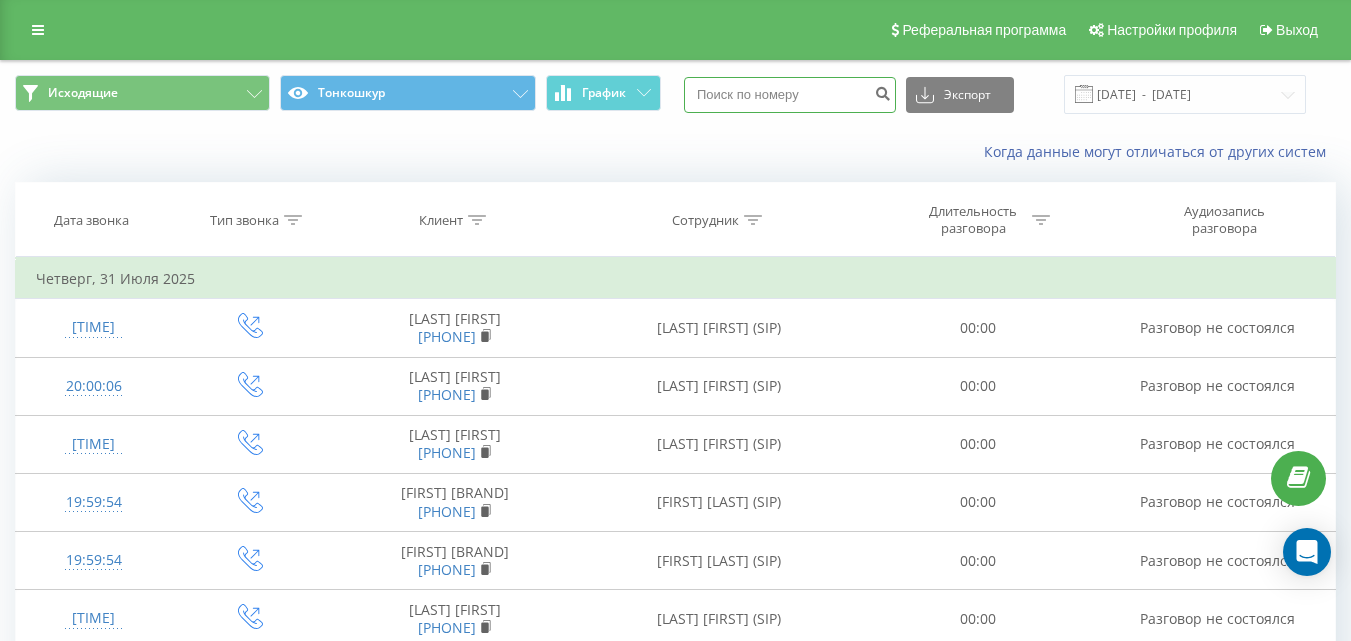 click at bounding box center (790, 95) 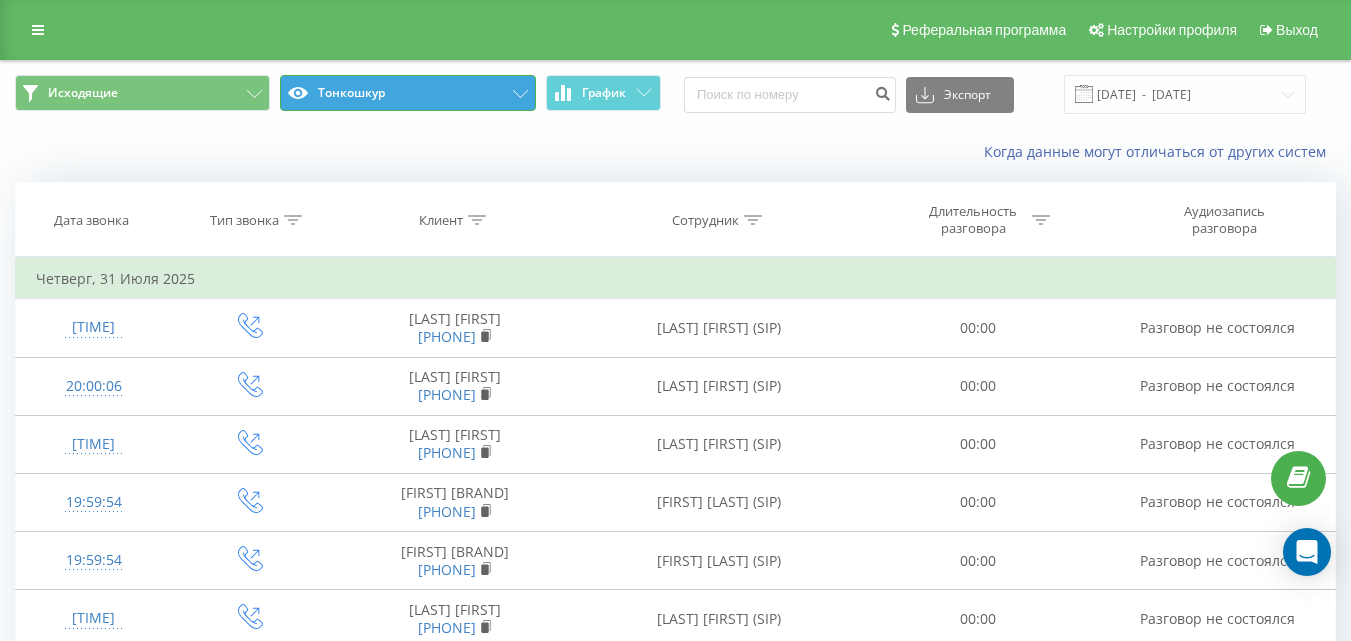 click 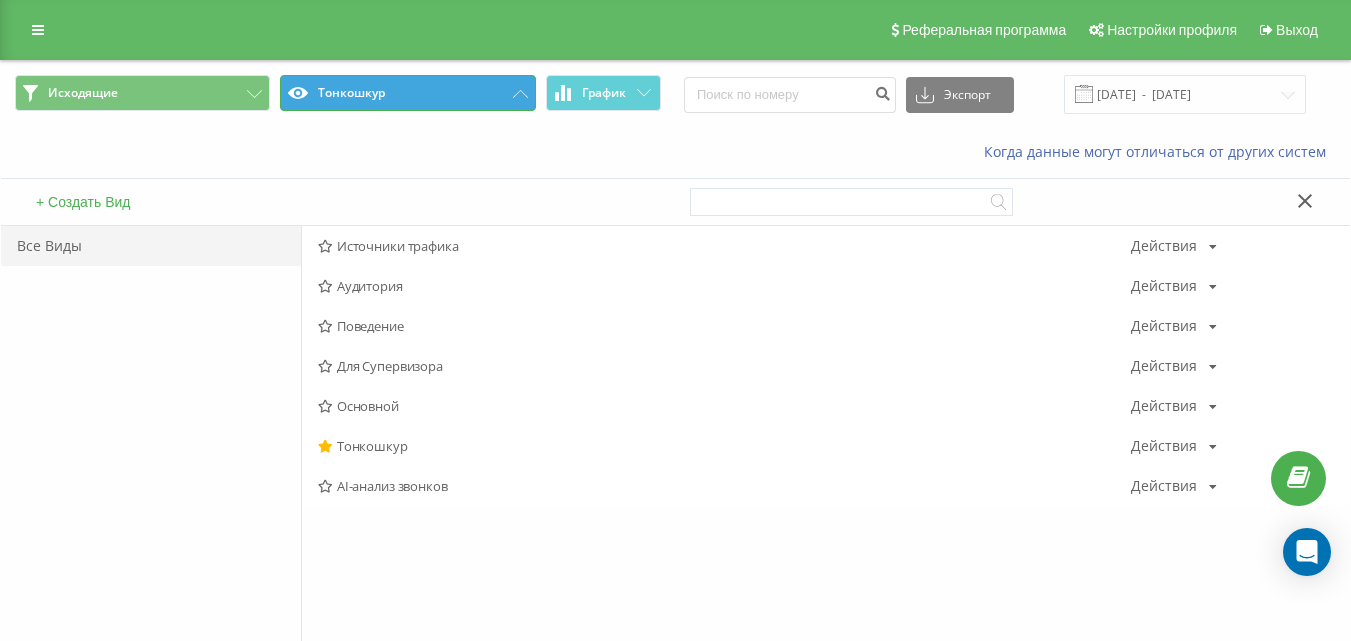 click on "Тонкошкур" at bounding box center [407, 93] 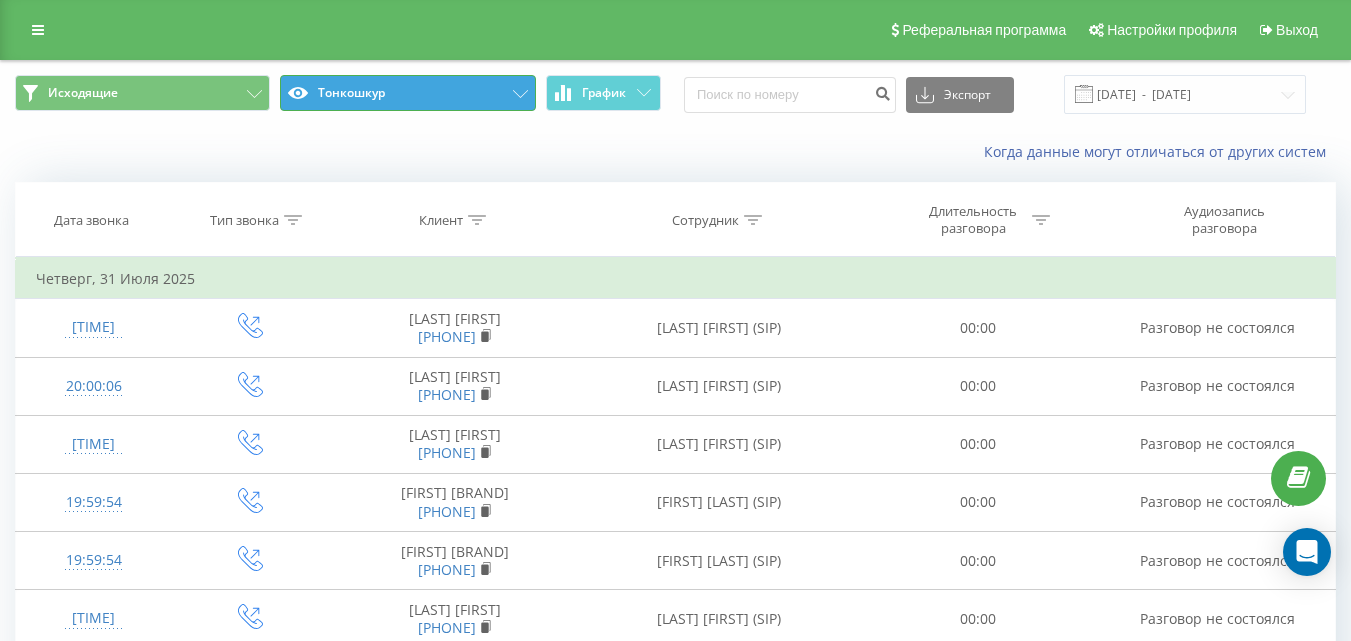 drag, startPoint x: 368, startPoint y: 95, endPoint x: 346, endPoint y: 86, distance: 23.769728 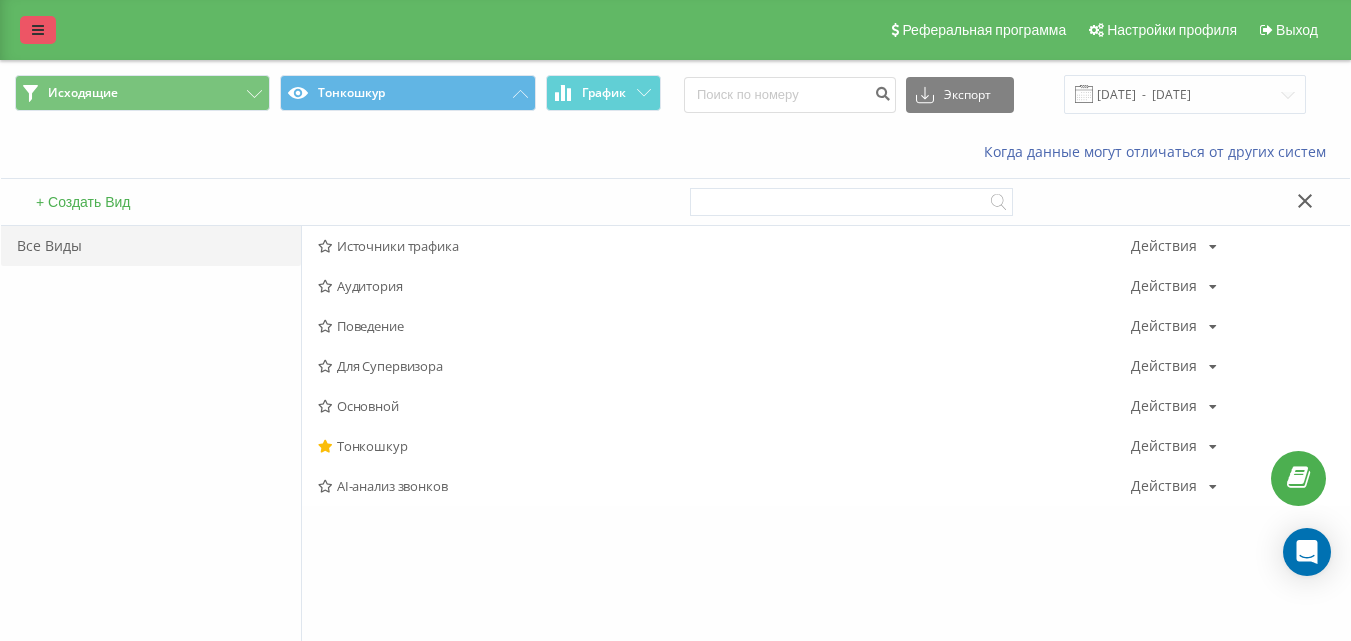click at bounding box center (38, 30) 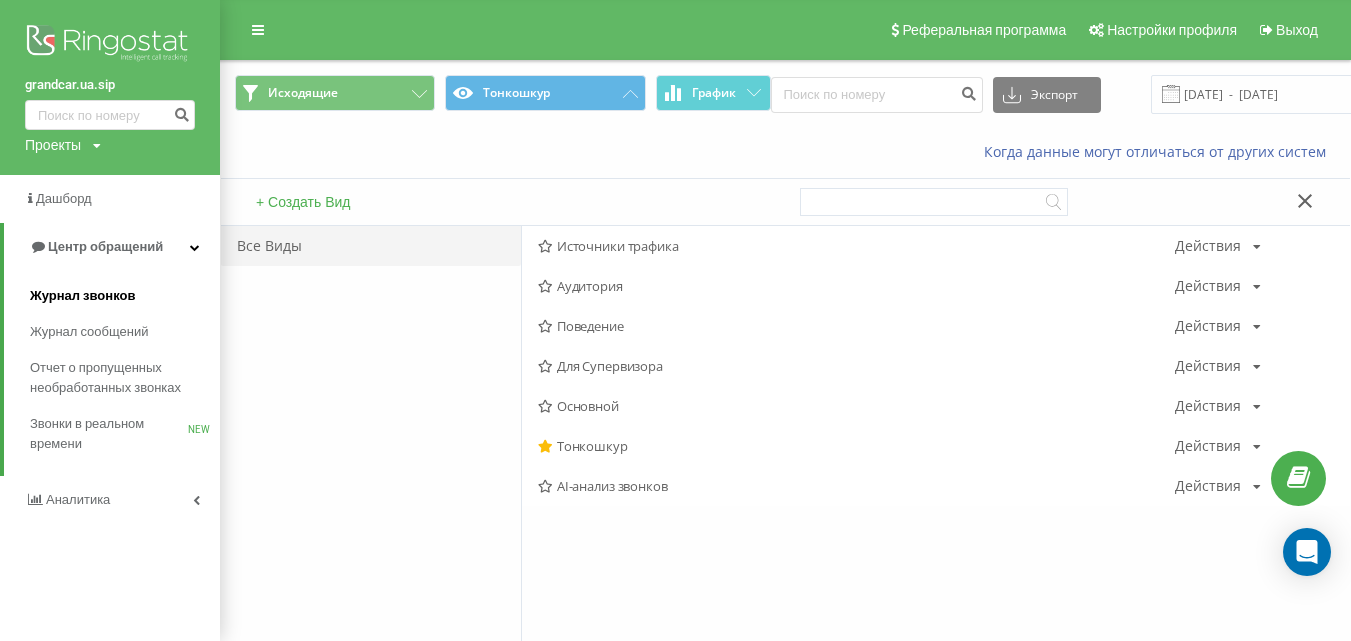 click on "Журнал звонков" at bounding box center [125, 296] 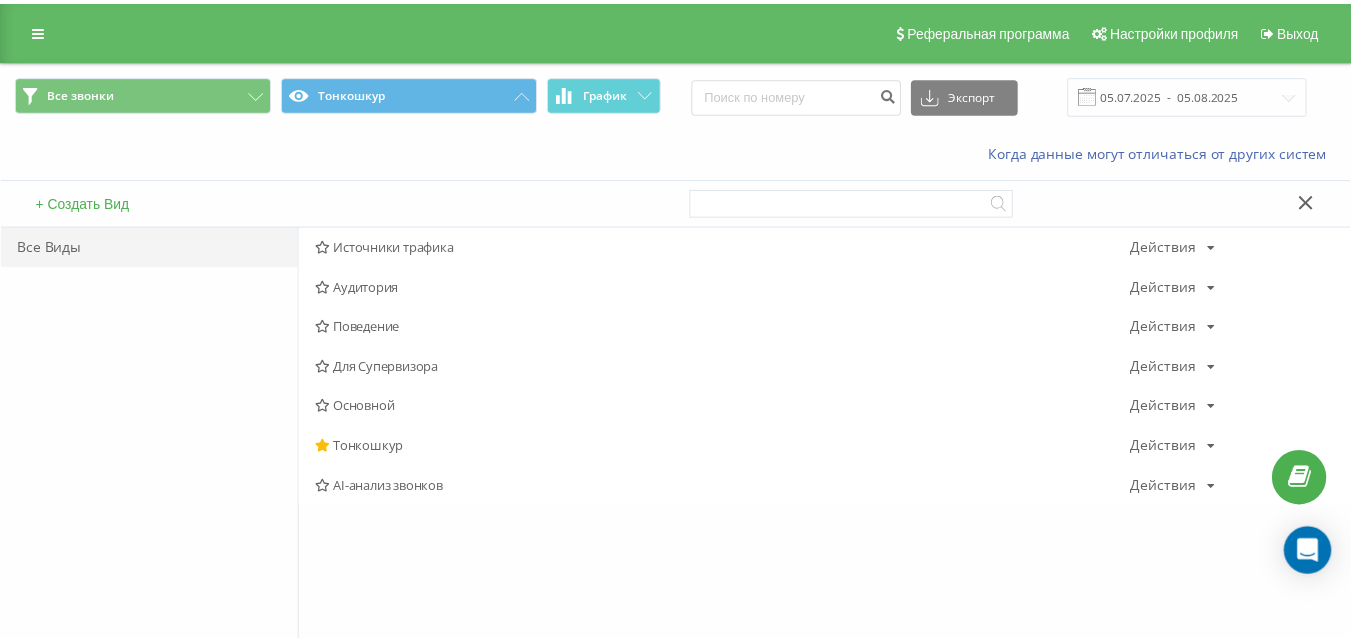 scroll, scrollTop: 0, scrollLeft: 0, axis: both 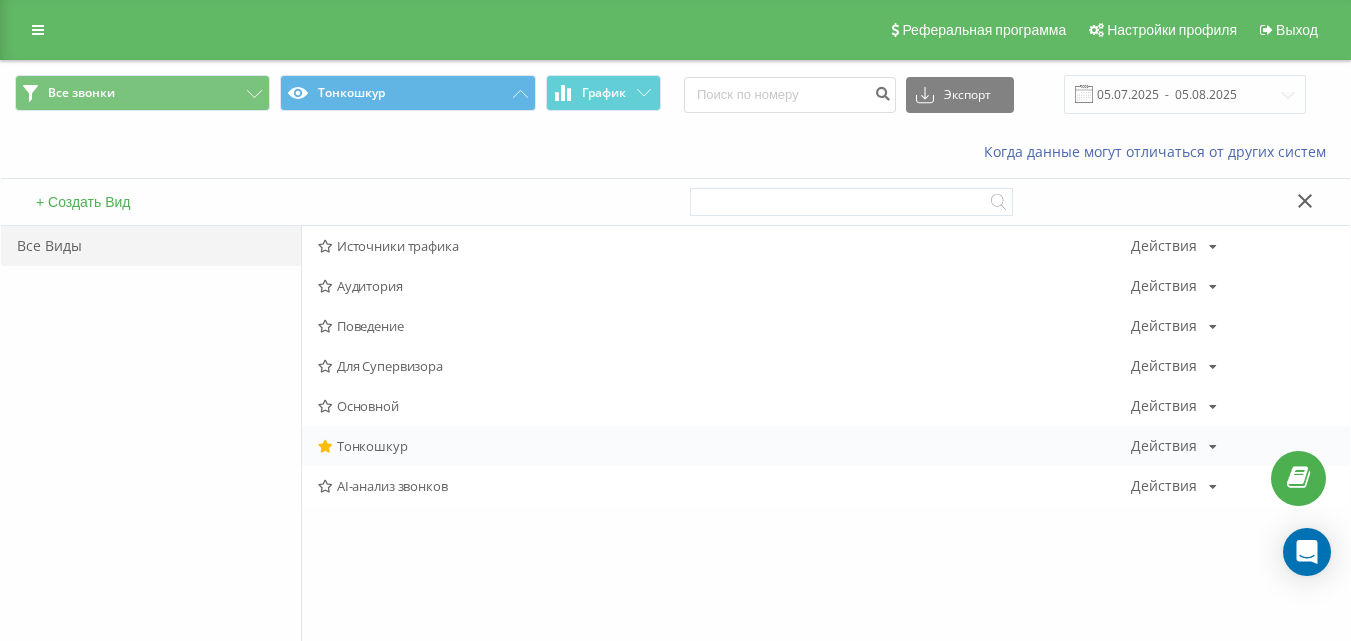 click on "[FIRST] Действия Редактировать Копировать Удалить По умолчанию Поделиться" at bounding box center (826, 446) 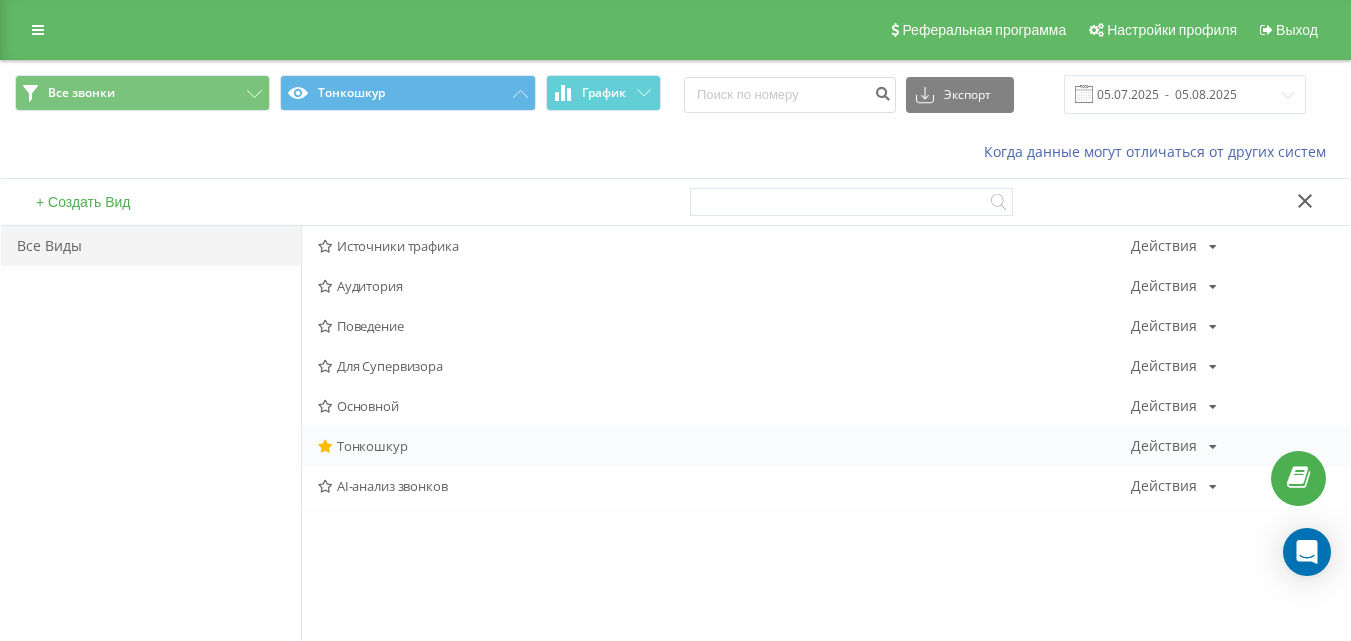 click at bounding box center (1213, 447) 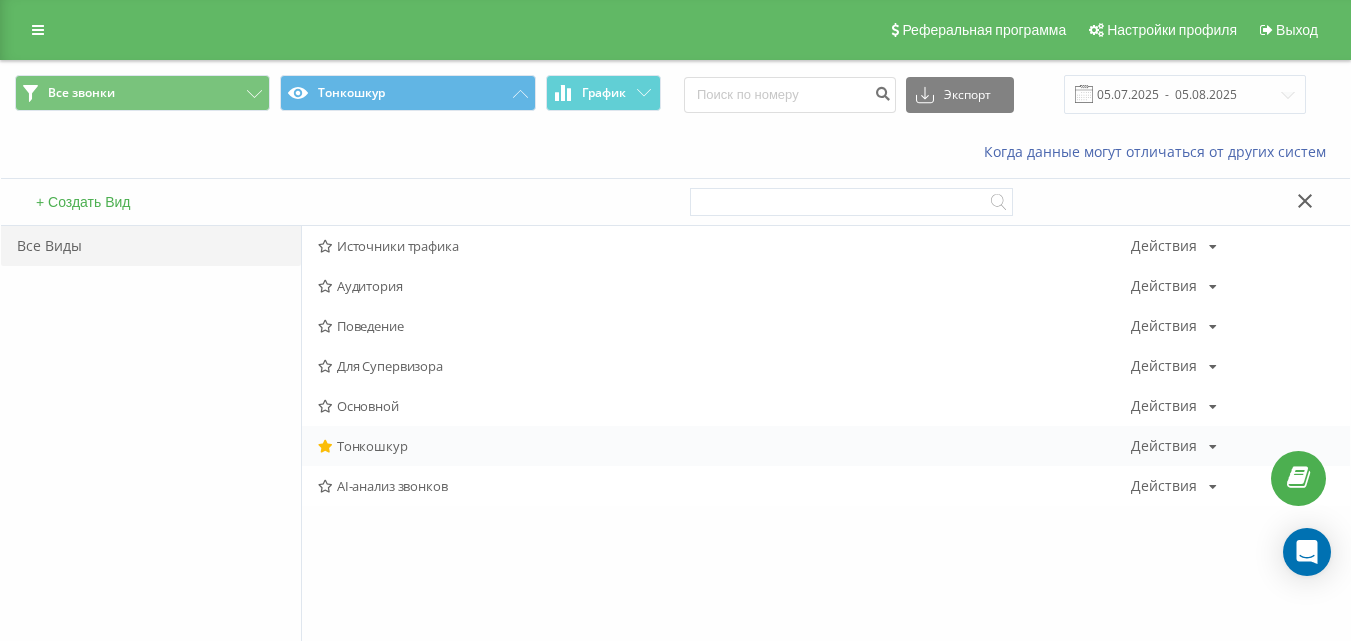 click on "Тонкошкур" at bounding box center [724, 446] 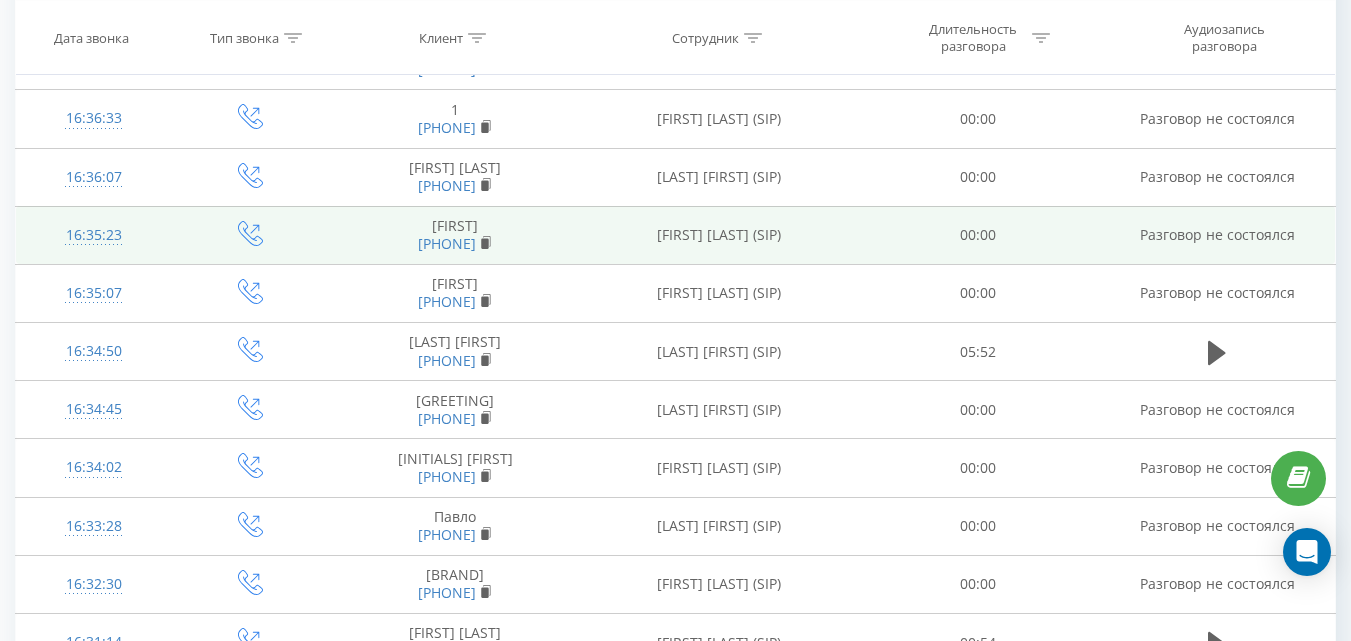 scroll, scrollTop: 0, scrollLeft: 0, axis: both 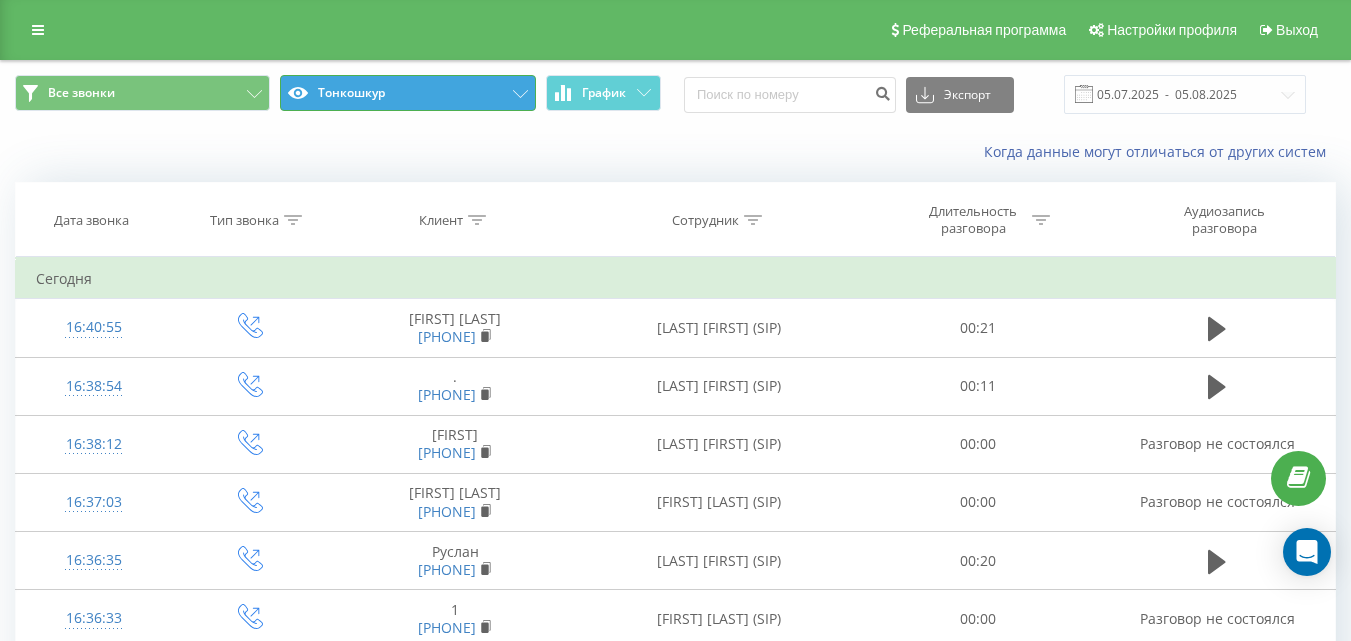 click on "Тонкошкур" at bounding box center [407, 93] 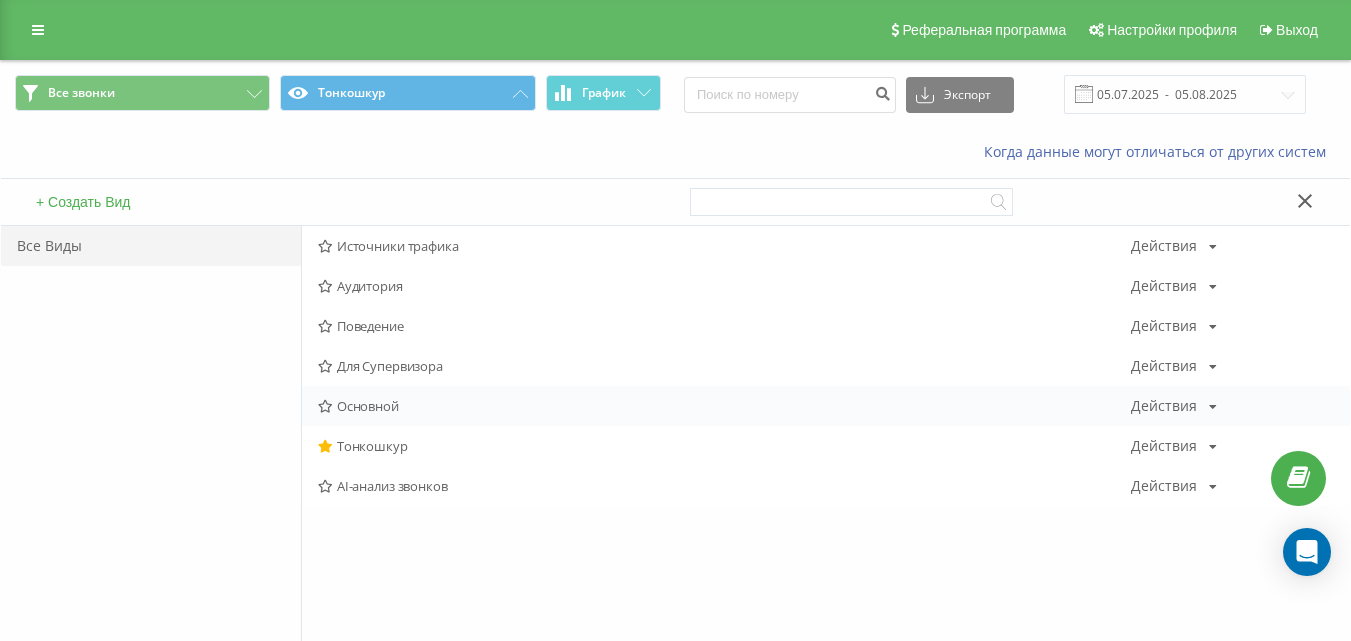 click on "Основной Действия Редактировать Копировать Удалить По умолчанию Поделиться" at bounding box center (826, 406) 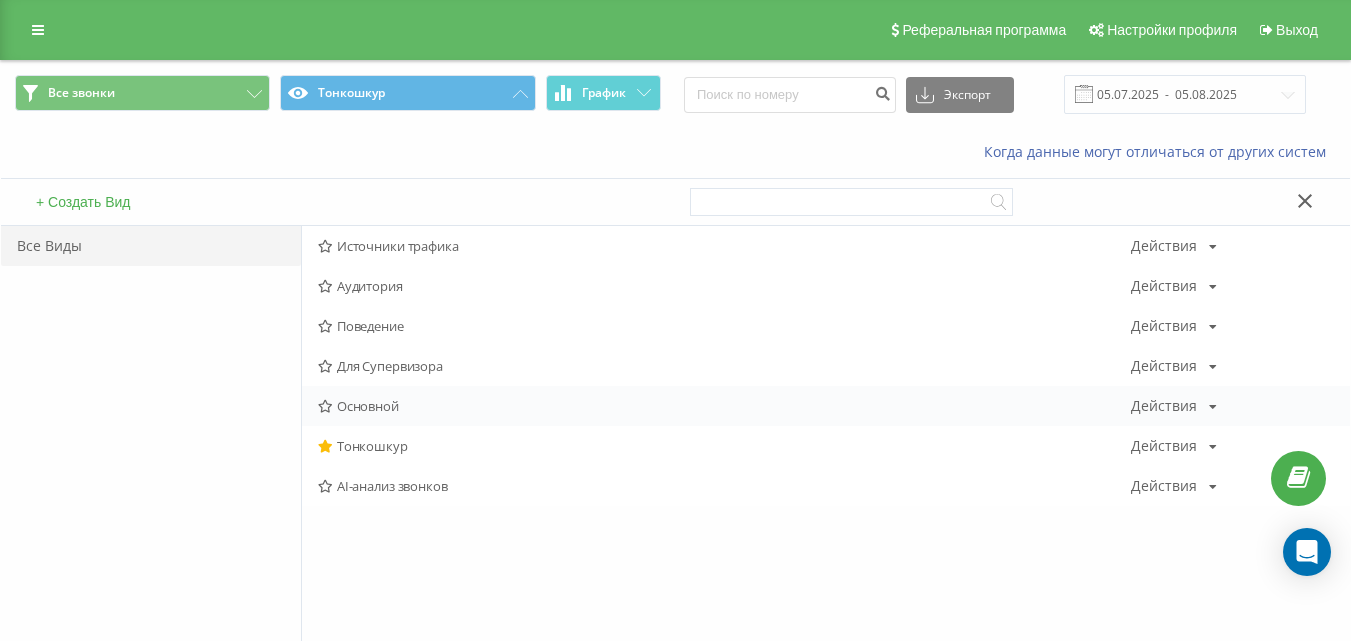 click on "Основной" at bounding box center [724, 406] 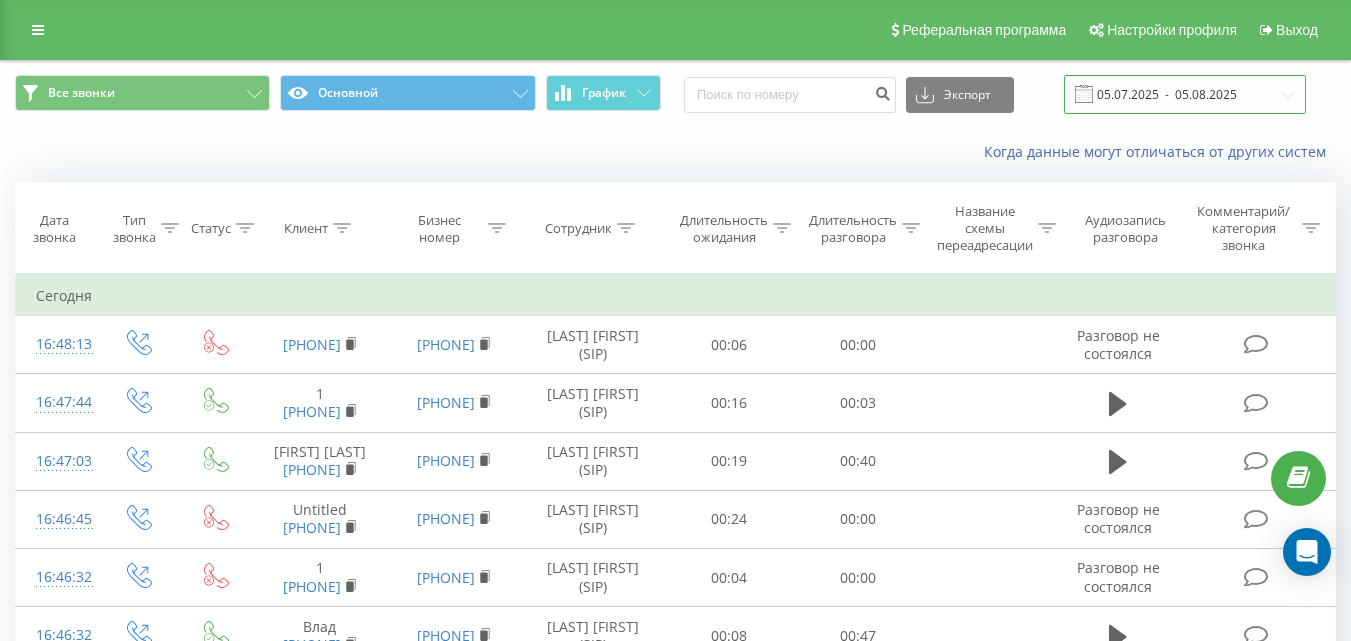 click on "05.07.2025  -  05.08.2025" at bounding box center (1185, 94) 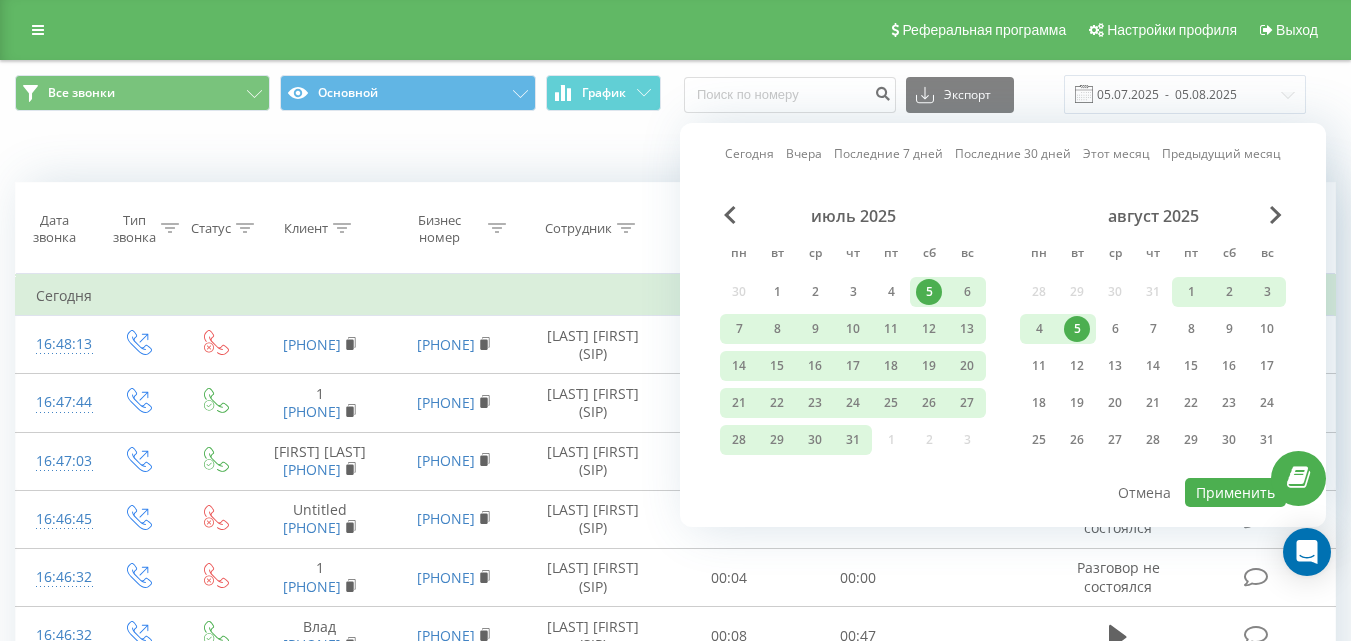 click on "июль 2025 пн вт ср чт пт сб вс 30 1 2 3 4 5 6 7 8 9 10 11 12 13 14 15 16 17 18 19 20 21 22 23 24 25 26 27 28 29 30 31 1 2 3" at bounding box center [853, 334] 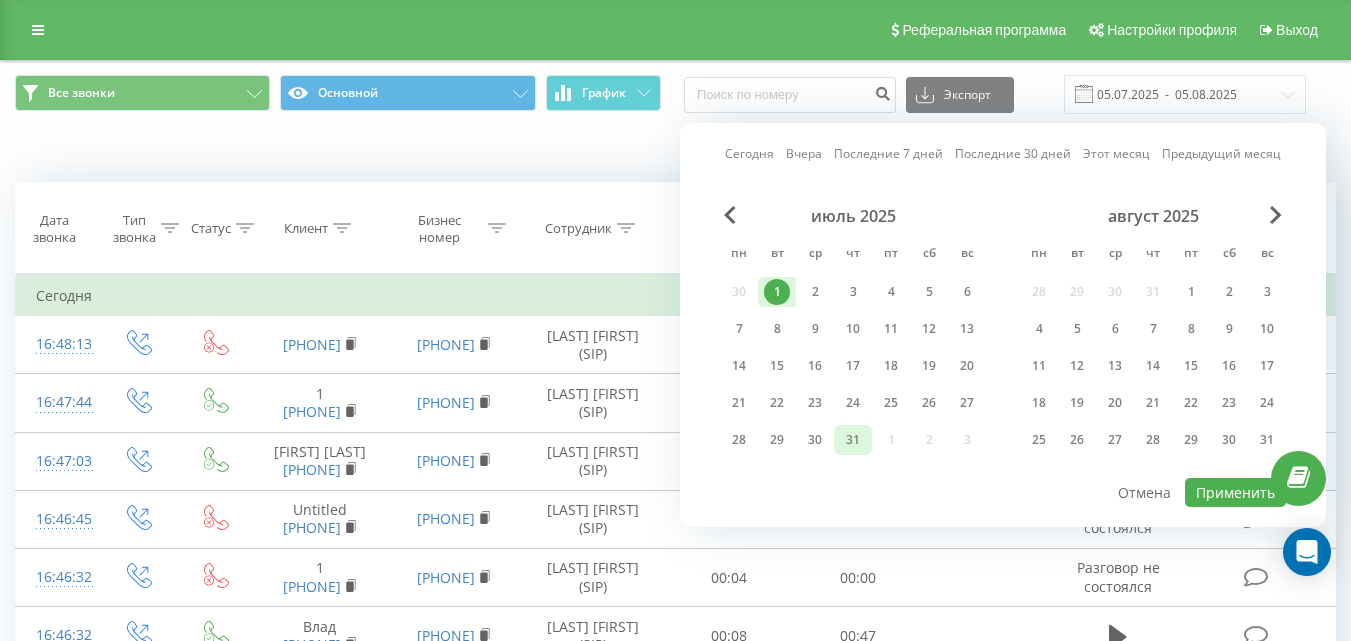 click on "31" at bounding box center [853, 440] 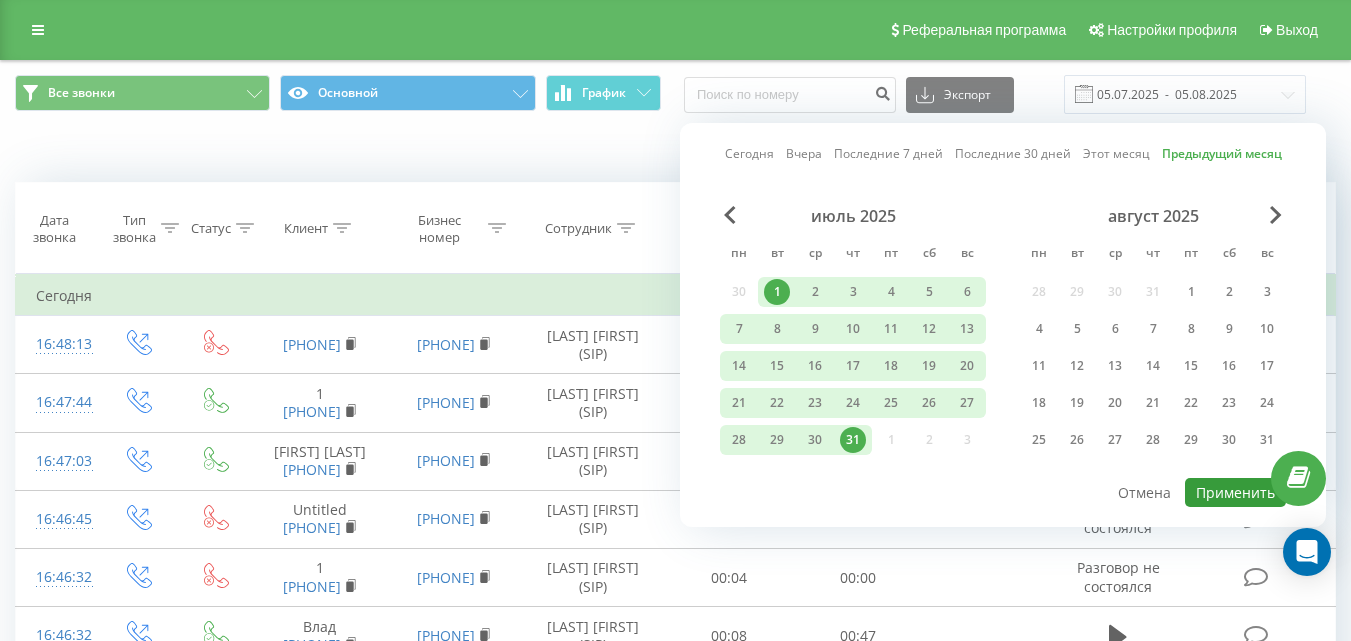 click on "Применить" at bounding box center [1235, 492] 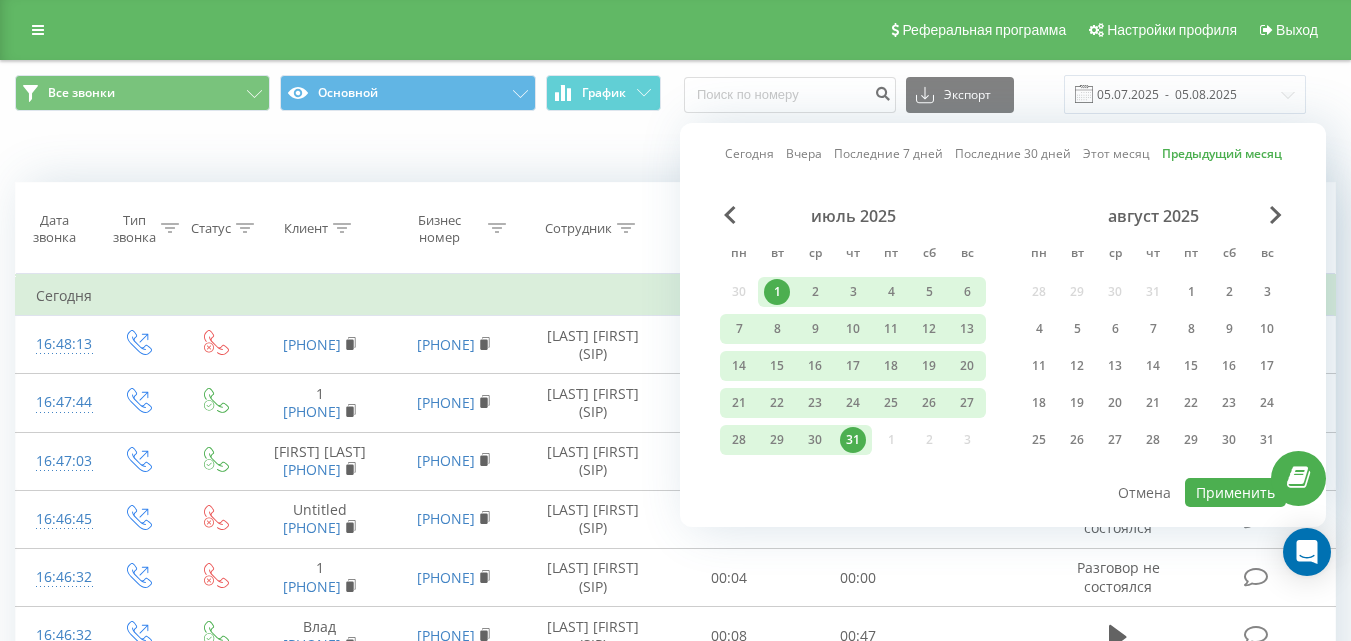 type on "01.07.2025  -  31.07.2025" 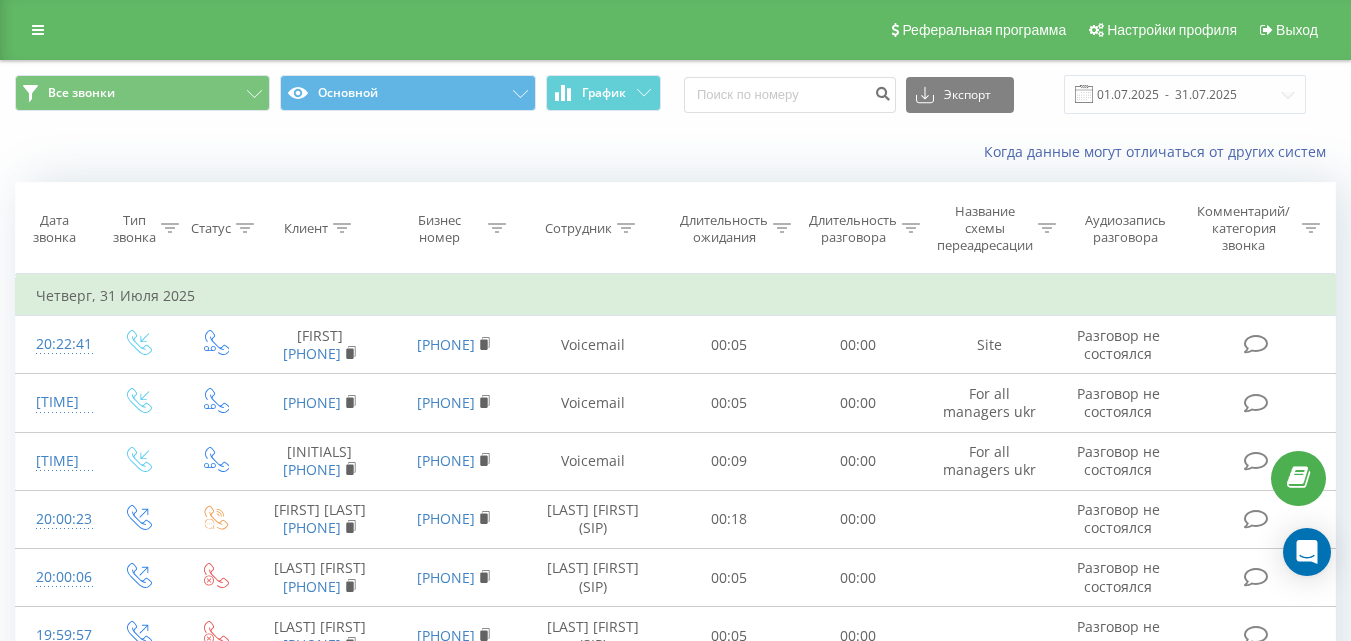 click 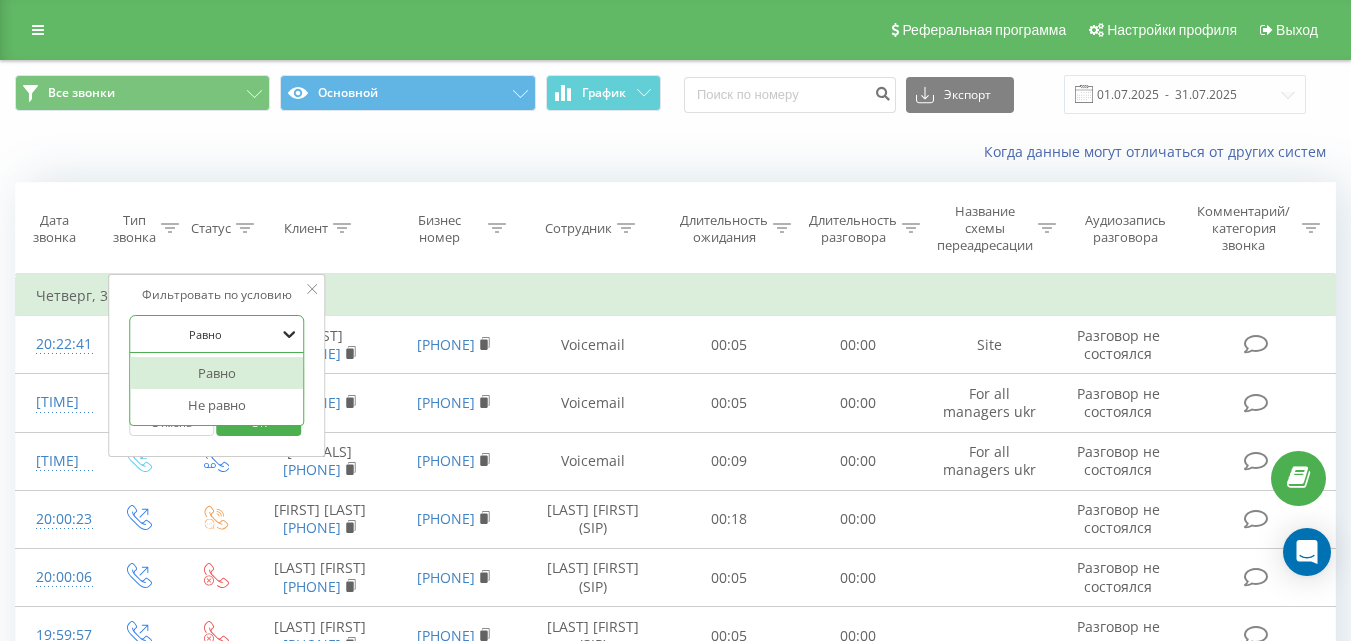 click 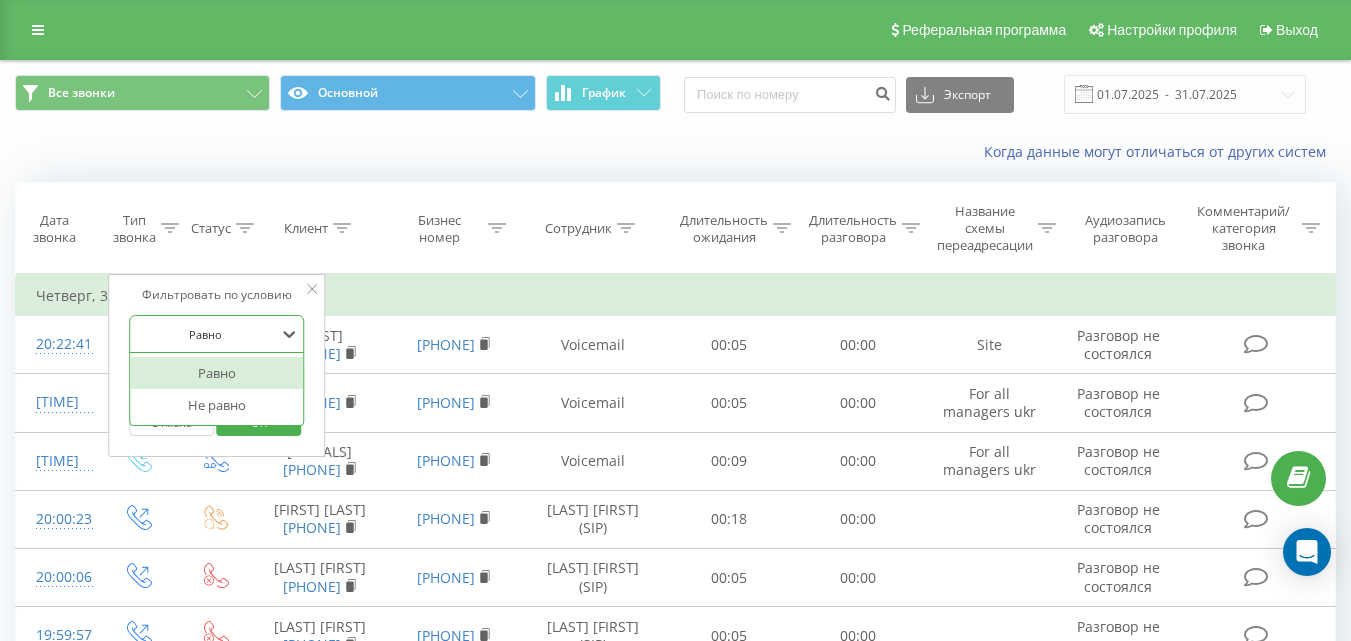 click on "Клиент" at bounding box center (320, 228) 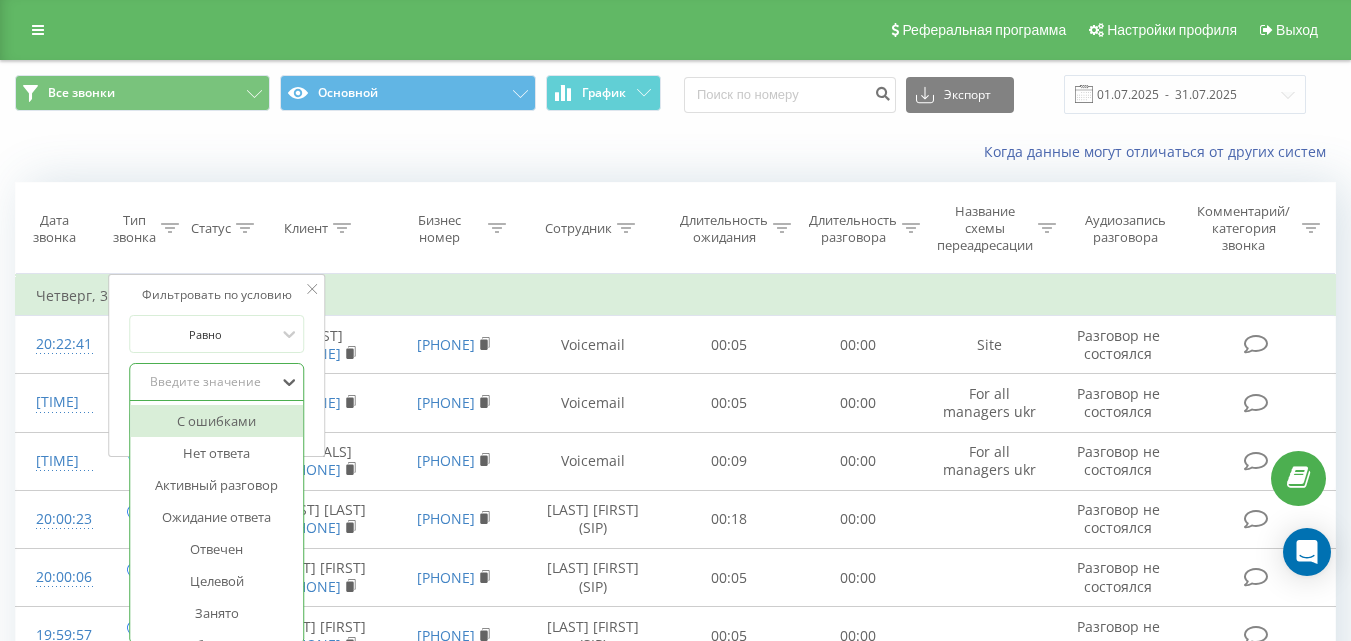 click on "option С ошибками focused, 1 of 14. 14 results available. Use Up and Down to choose options, press Enter to select the currently focused option, press Escape to exit the menu, press Tab to select the option and exit the menu. Введите значение С ошибками Нет ответа Активный разговор Ожидание ответа Отвечен Целевой Занято Не сработала схема переадресации Повторный Голосовая почта Не введен добавочный номер Неправильно введен добавочный номер Нет ответа от клиента Запрещенное направление" at bounding box center (217, 382) 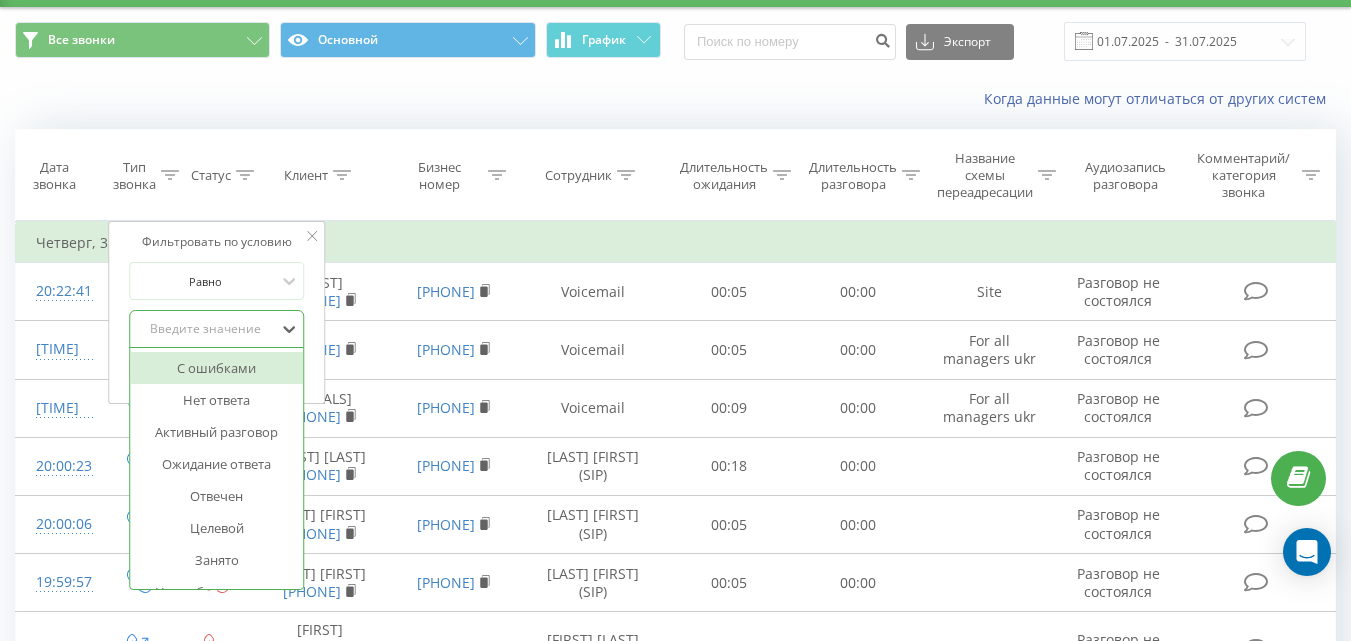 scroll, scrollTop: 61, scrollLeft: 0, axis: vertical 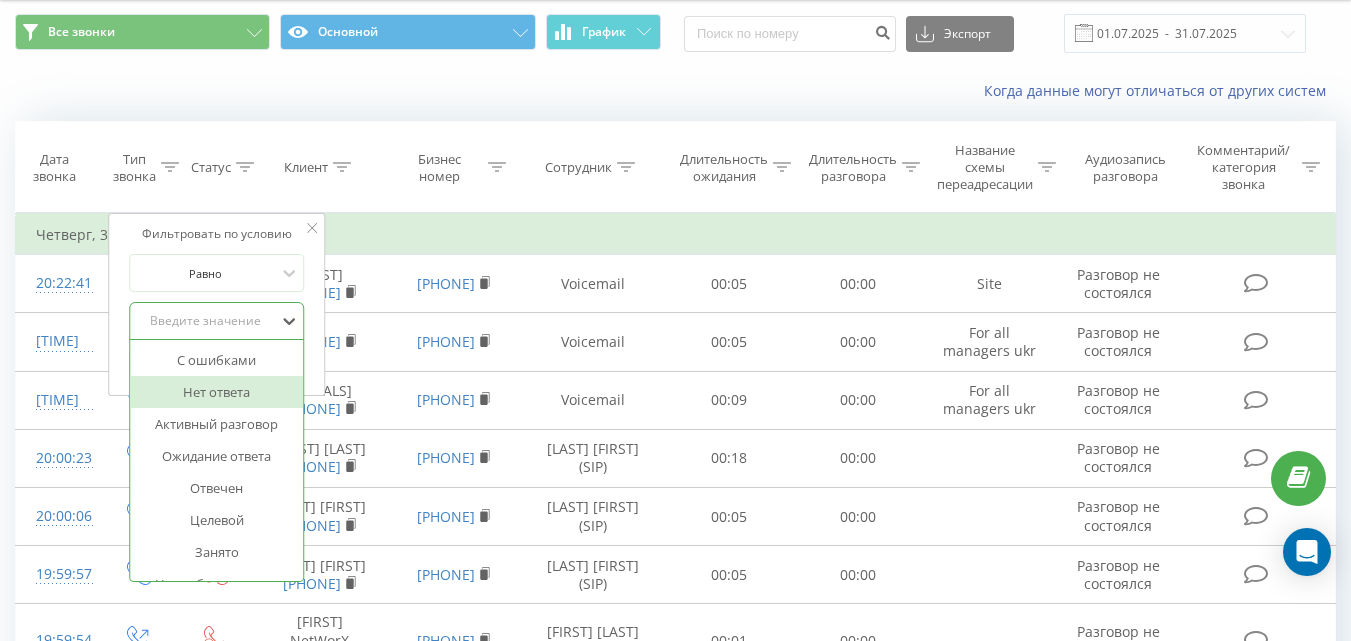 click on "Нет ответа" at bounding box center [217, 392] 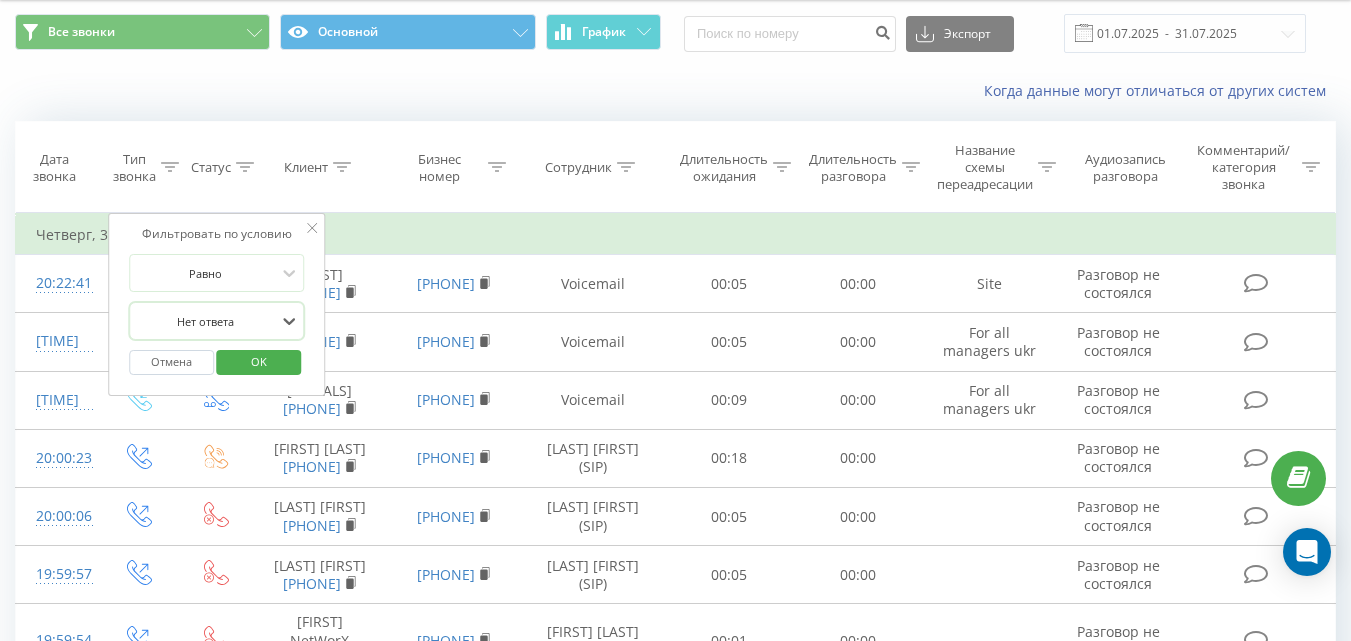 click 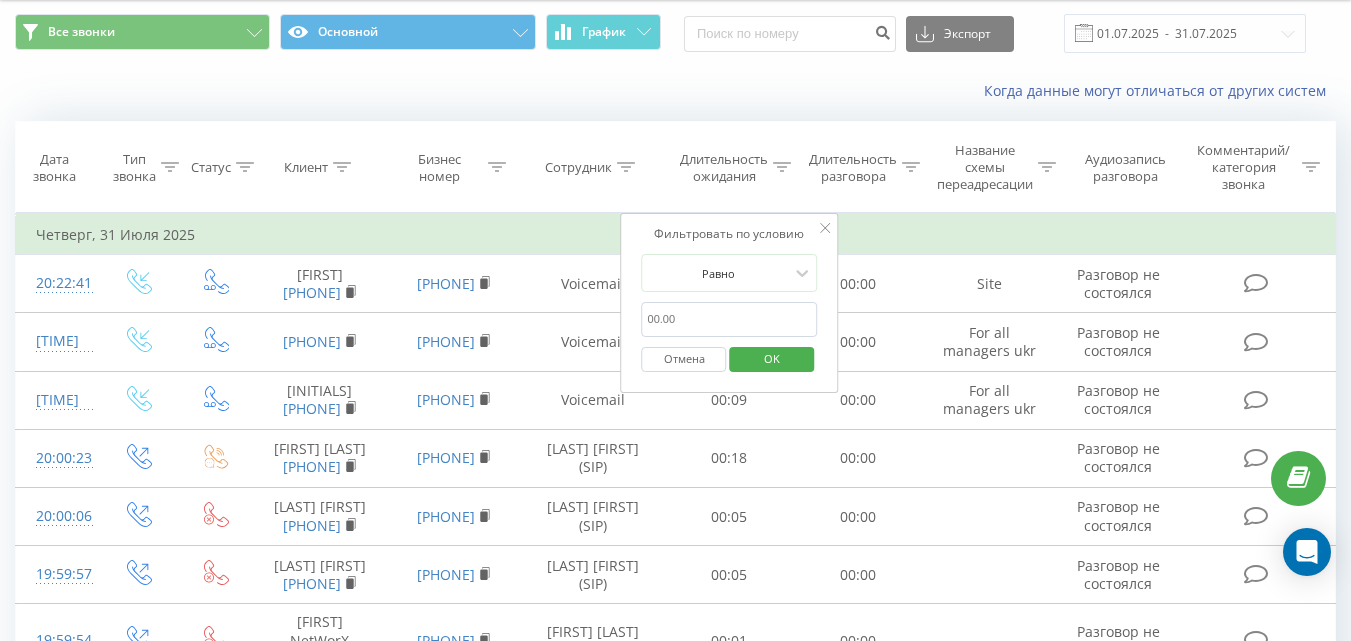 click at bounding box center [730, 319] 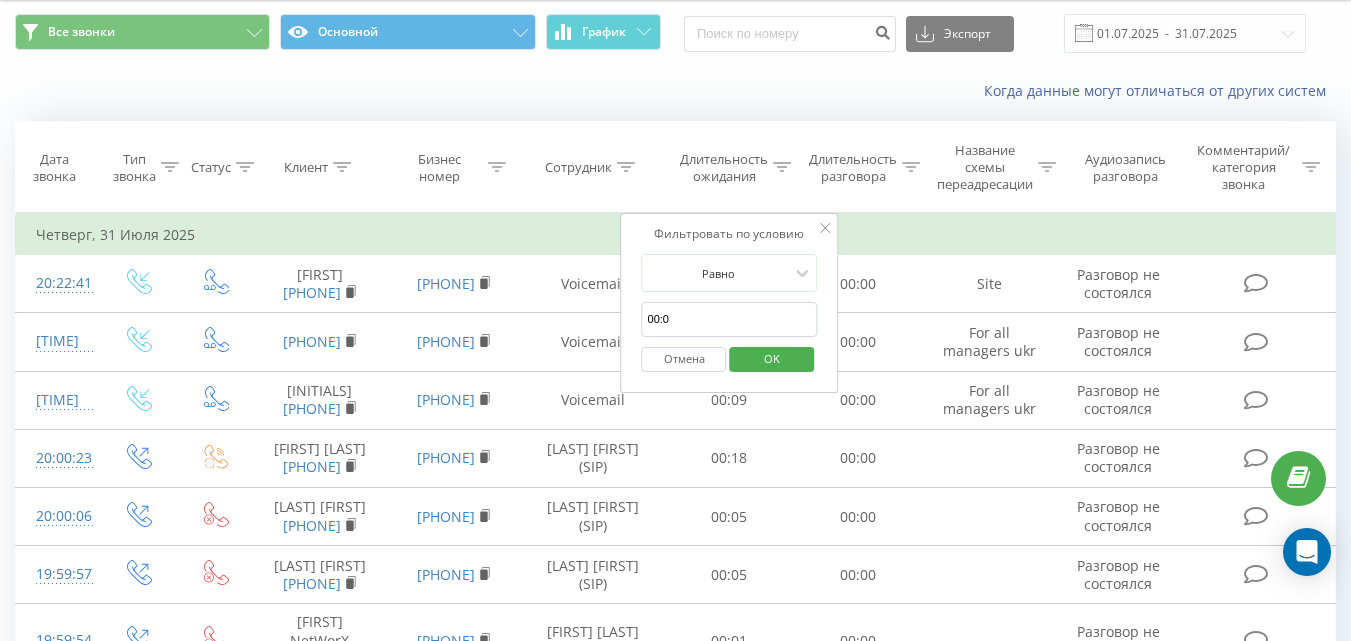 type on "00:05" 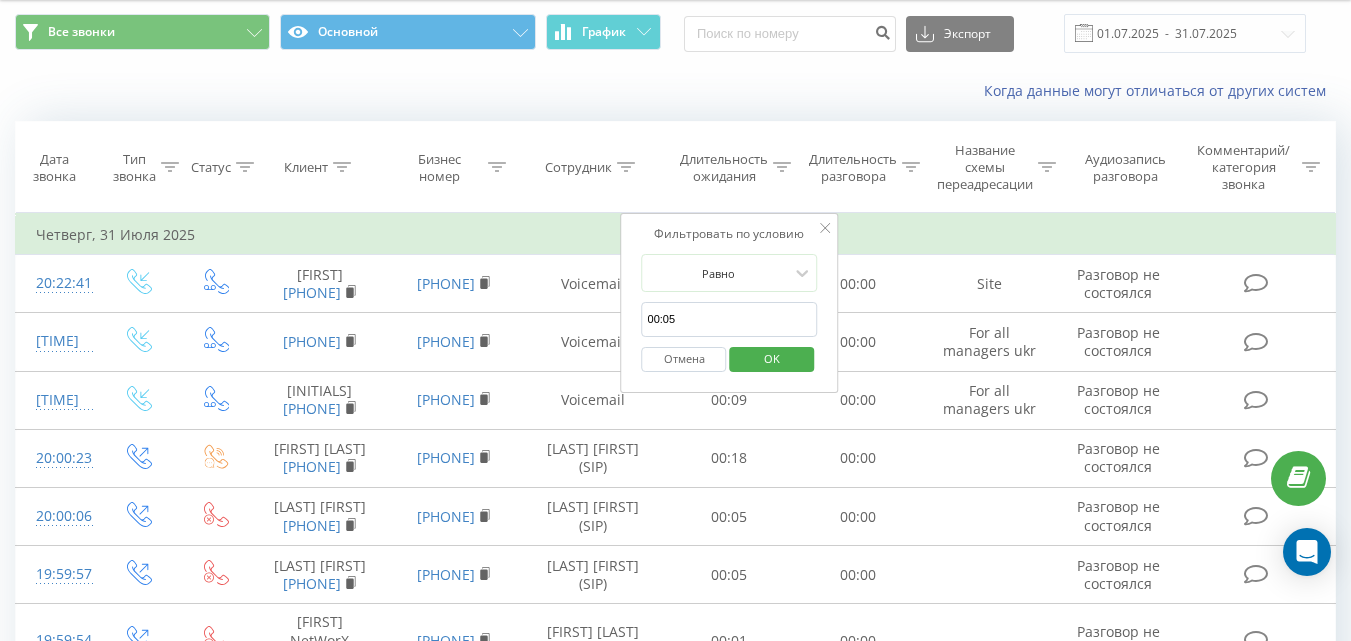 click on "OK" at bounding box center [772, 358] 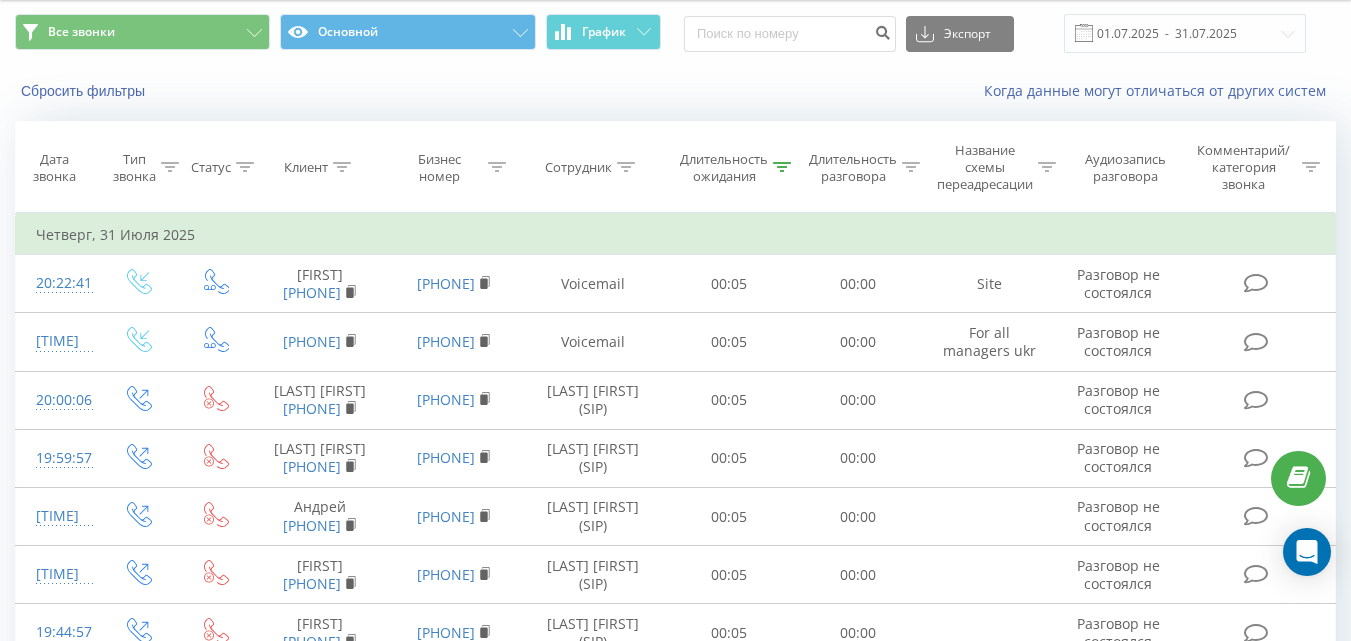 click 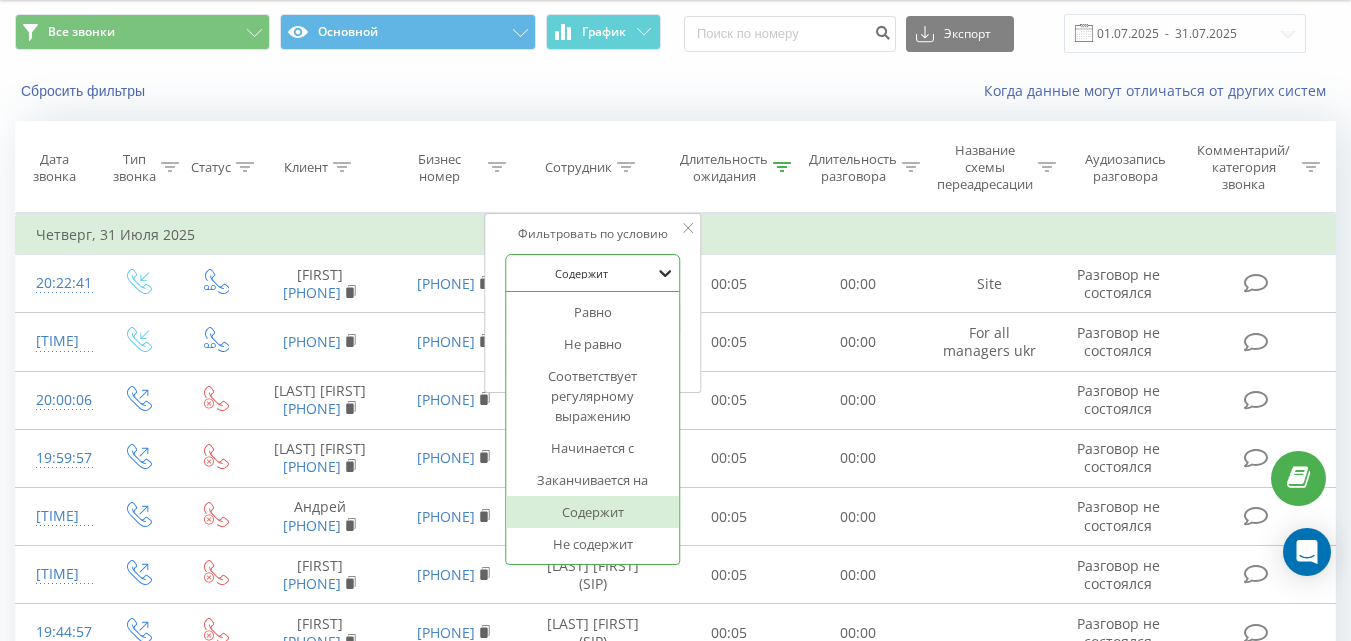 click 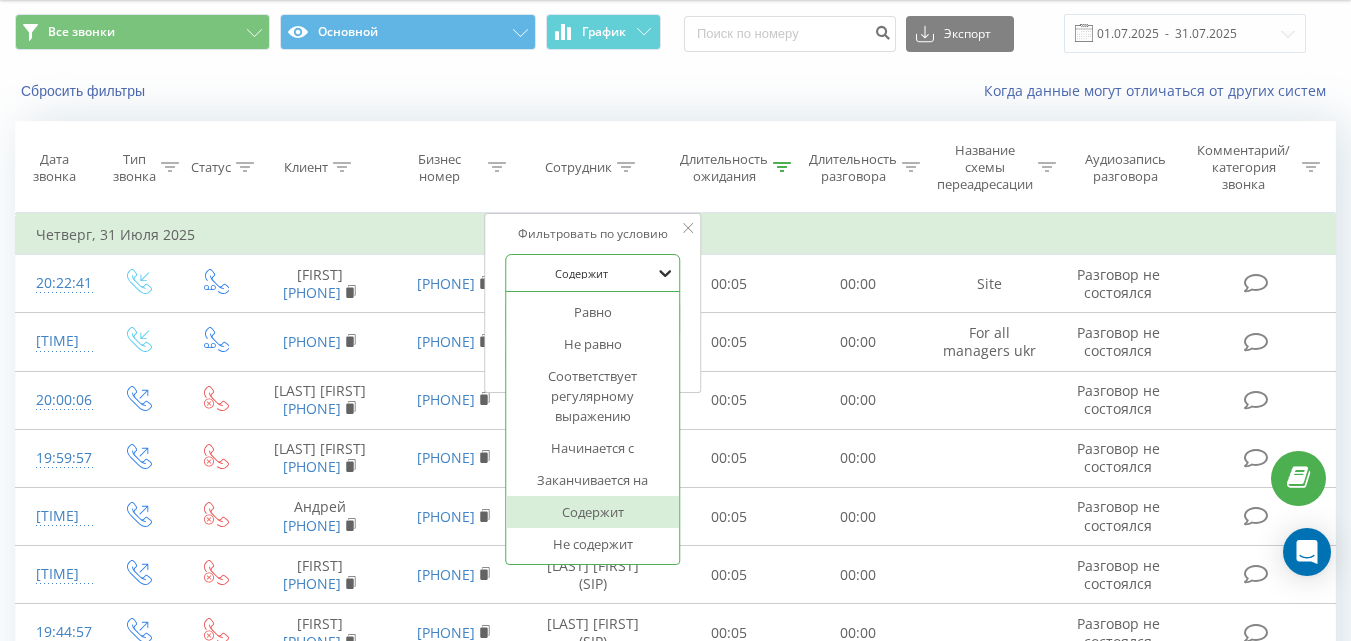 click 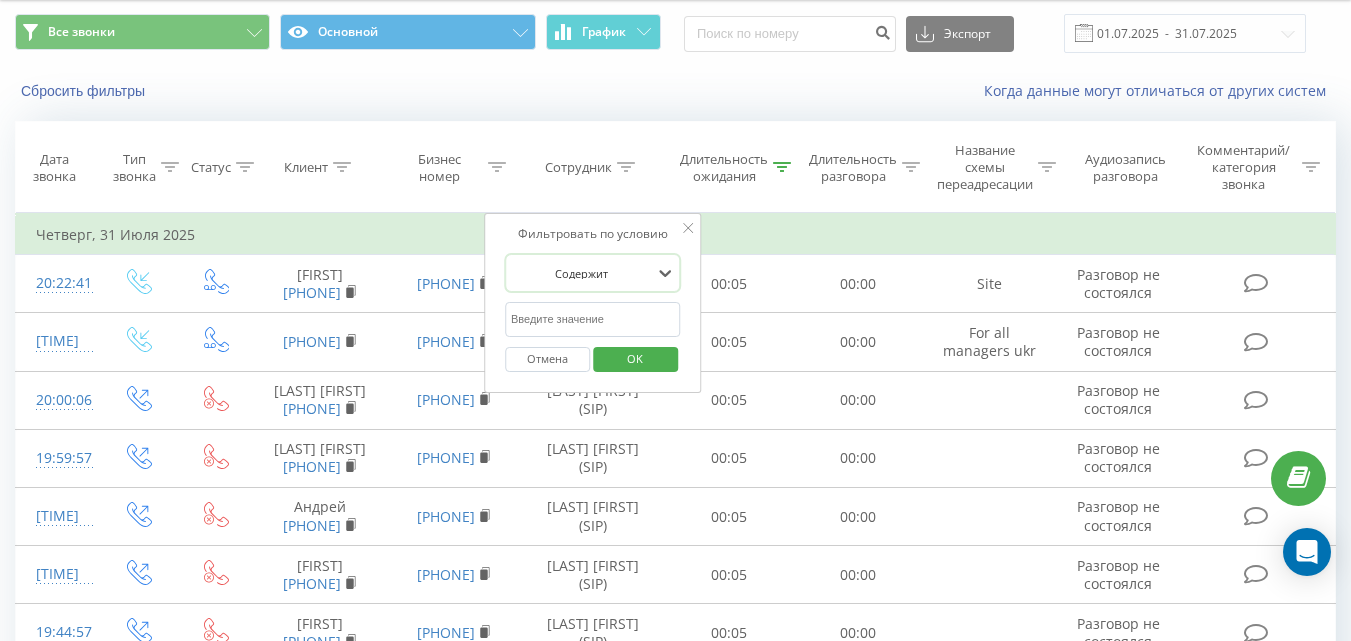 click at bounding box center [593, 319] 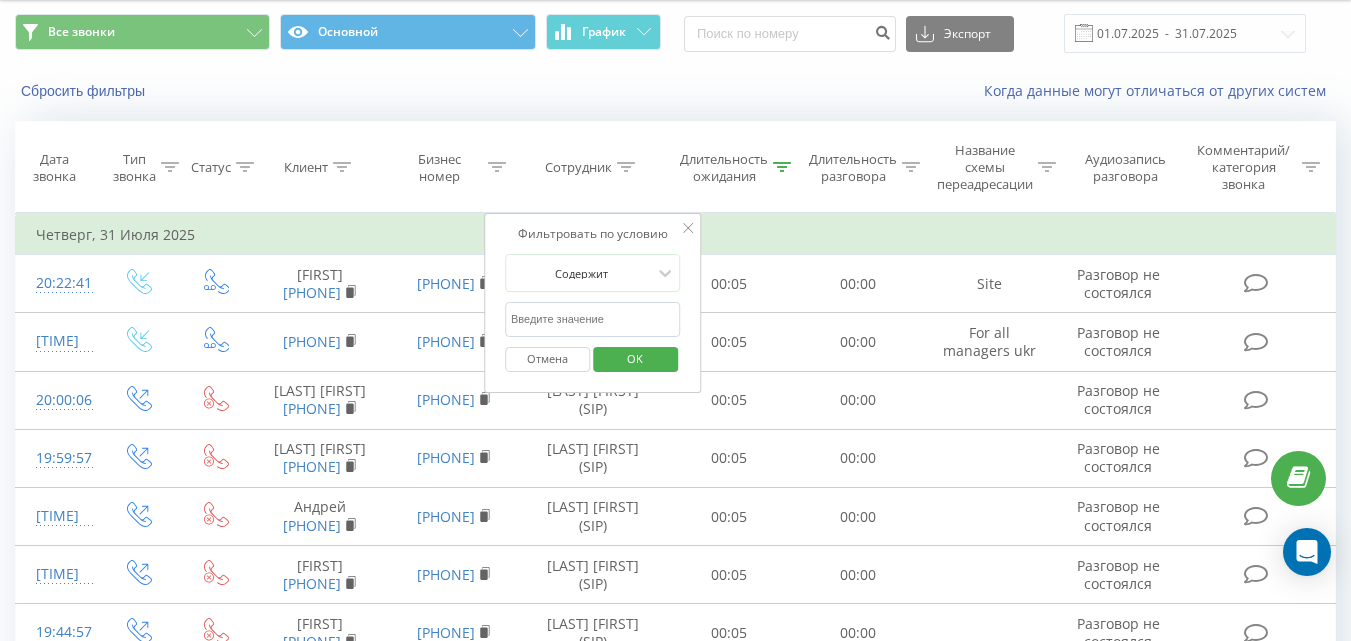 click at bounding box center [593, 319] 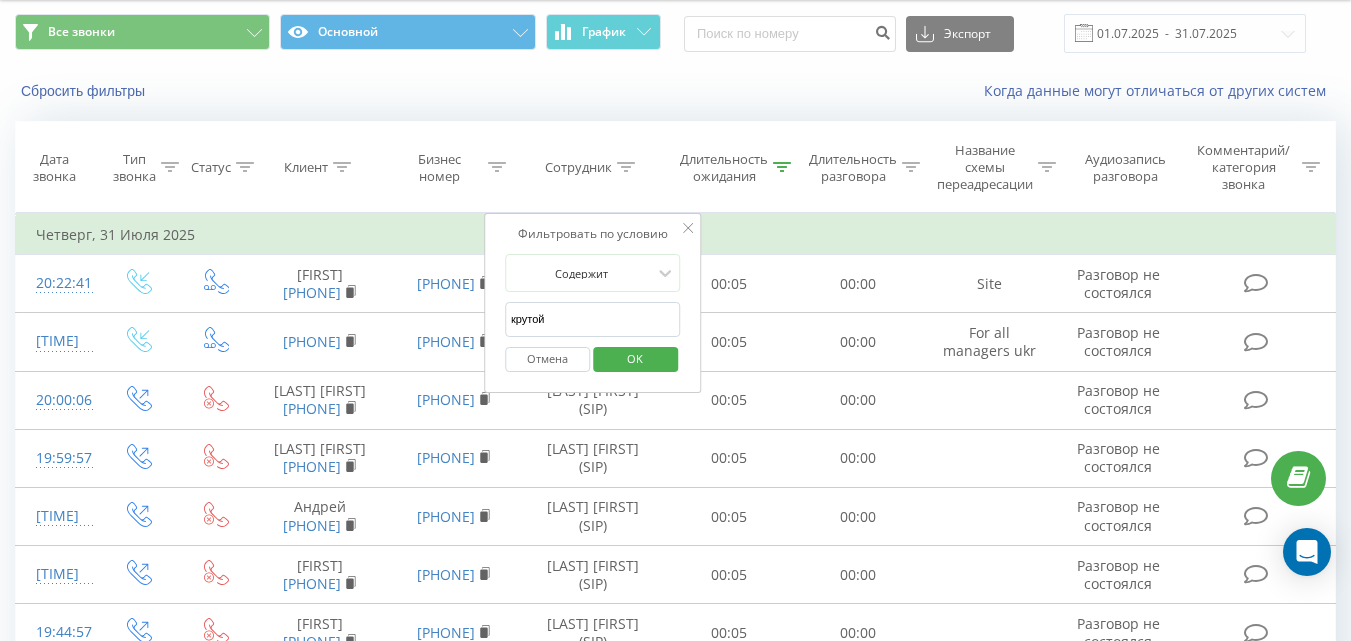 click on "OK" at bounding box center [635, 358] 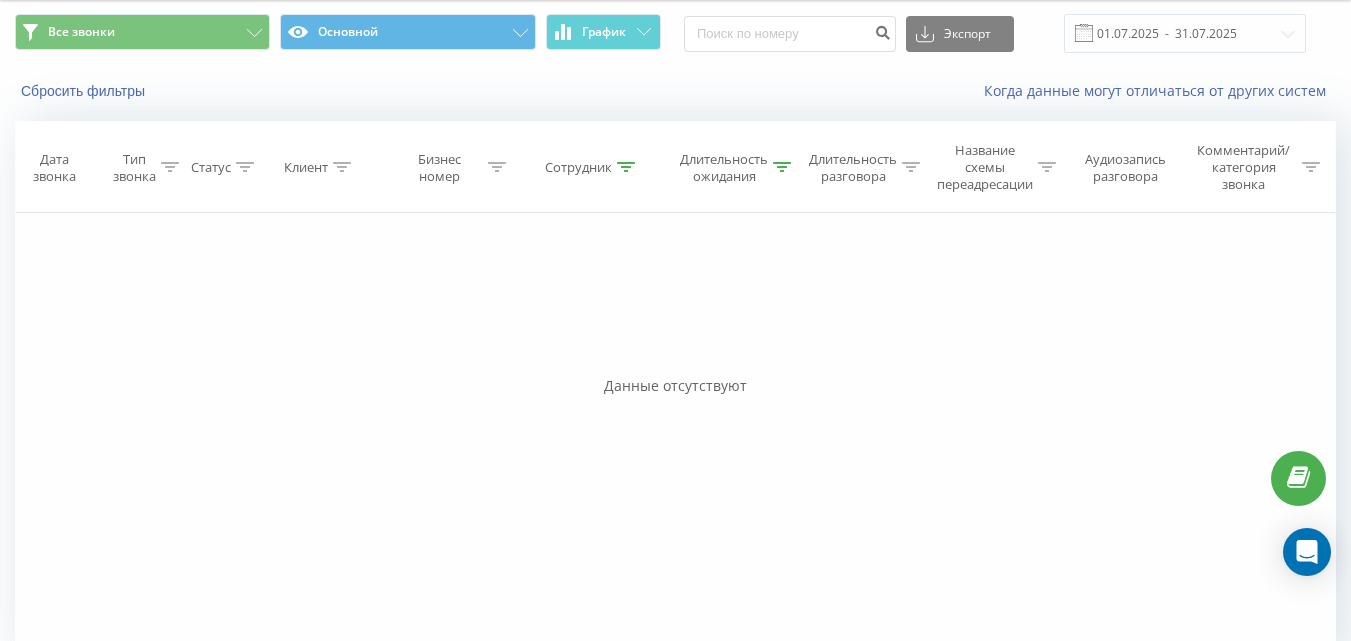 click 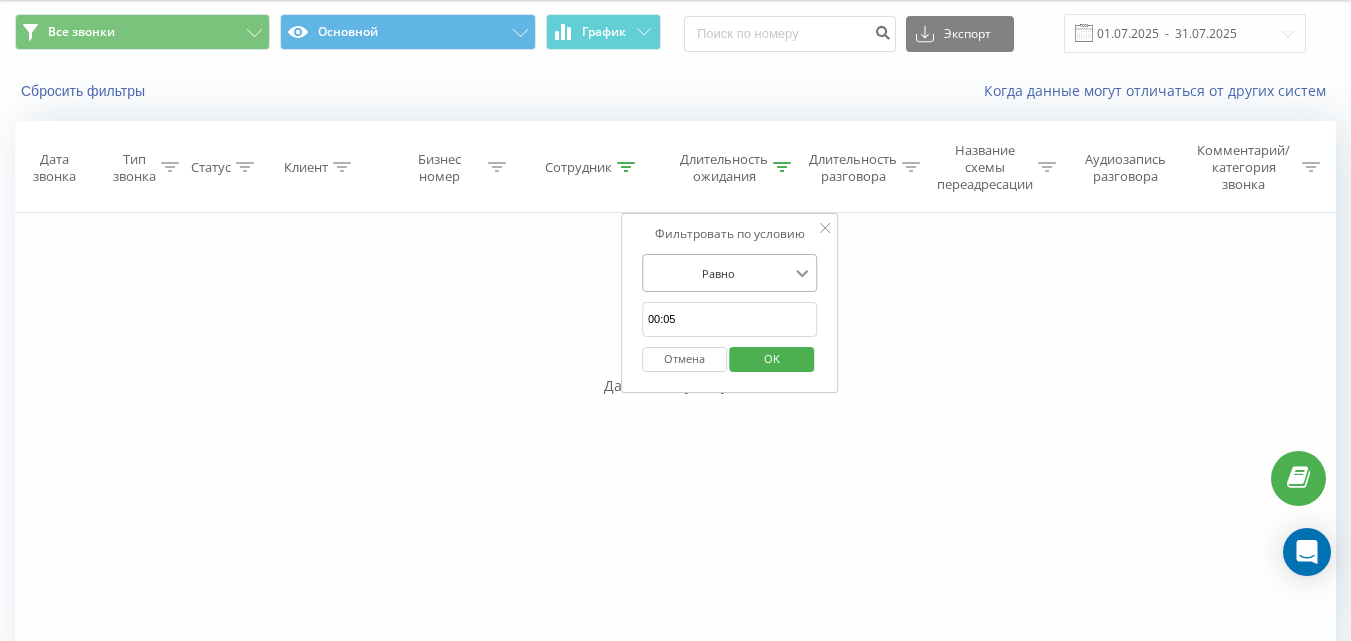 click 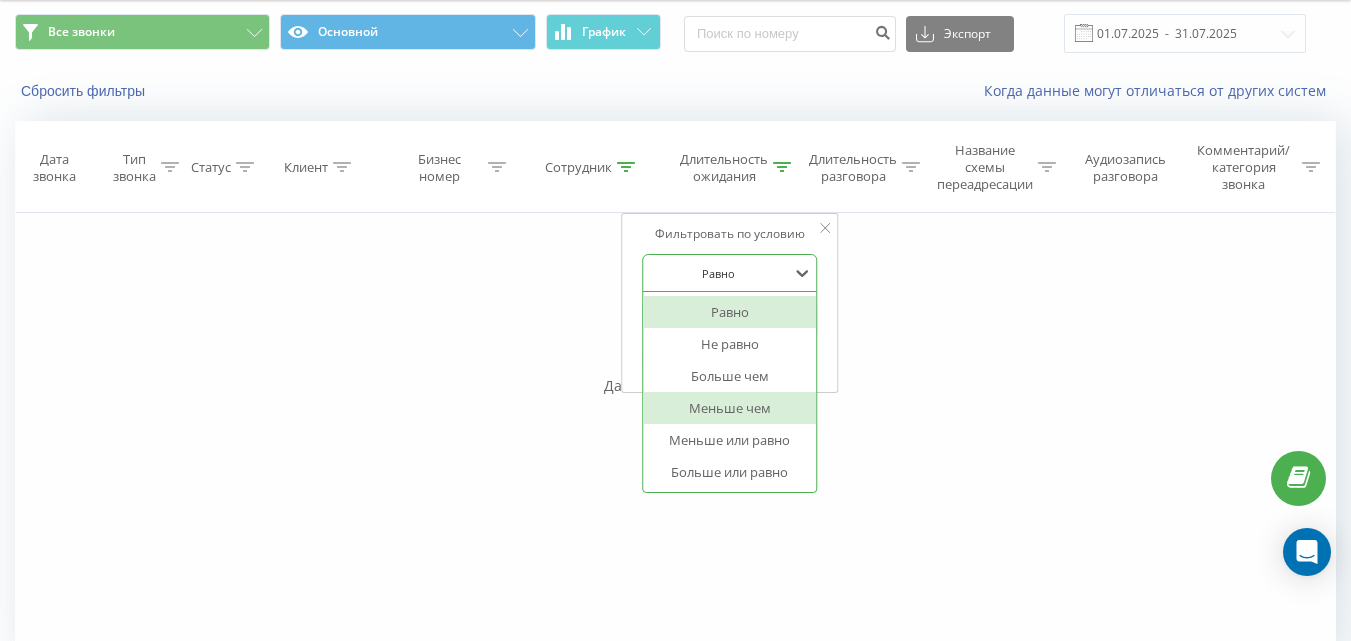click on "Меньше чем" at bounding box center [730, 408] 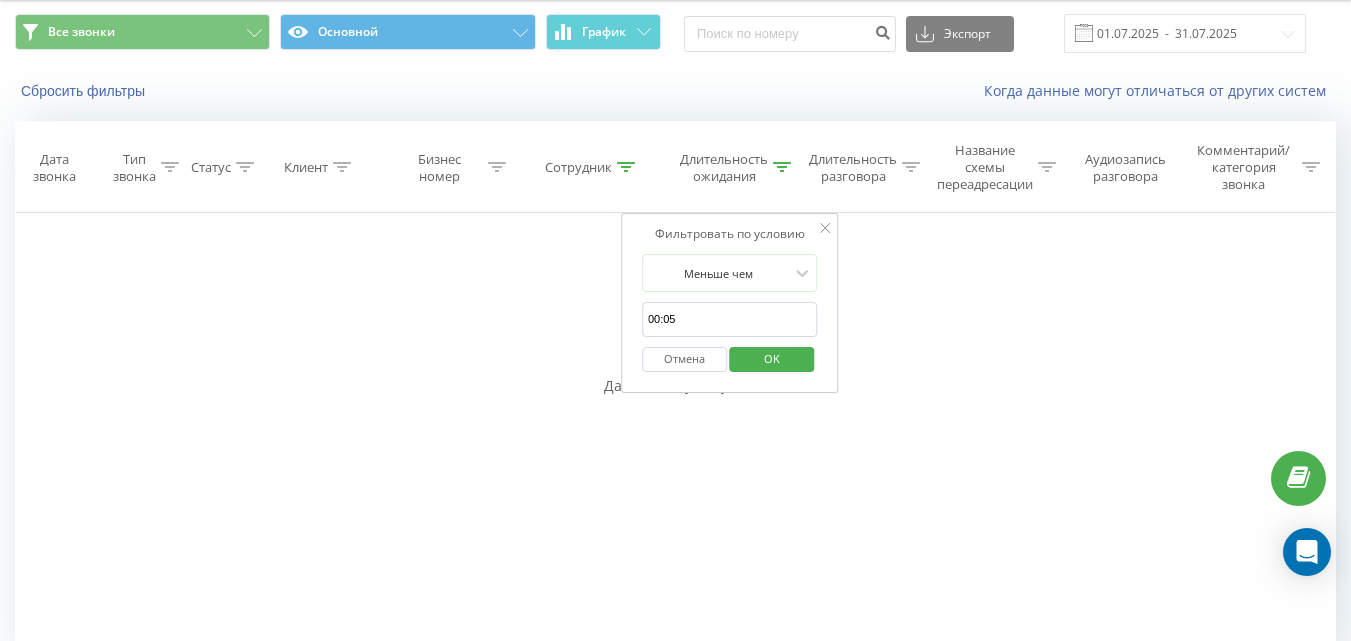 click on "OK" at bounding box center [772, 358] 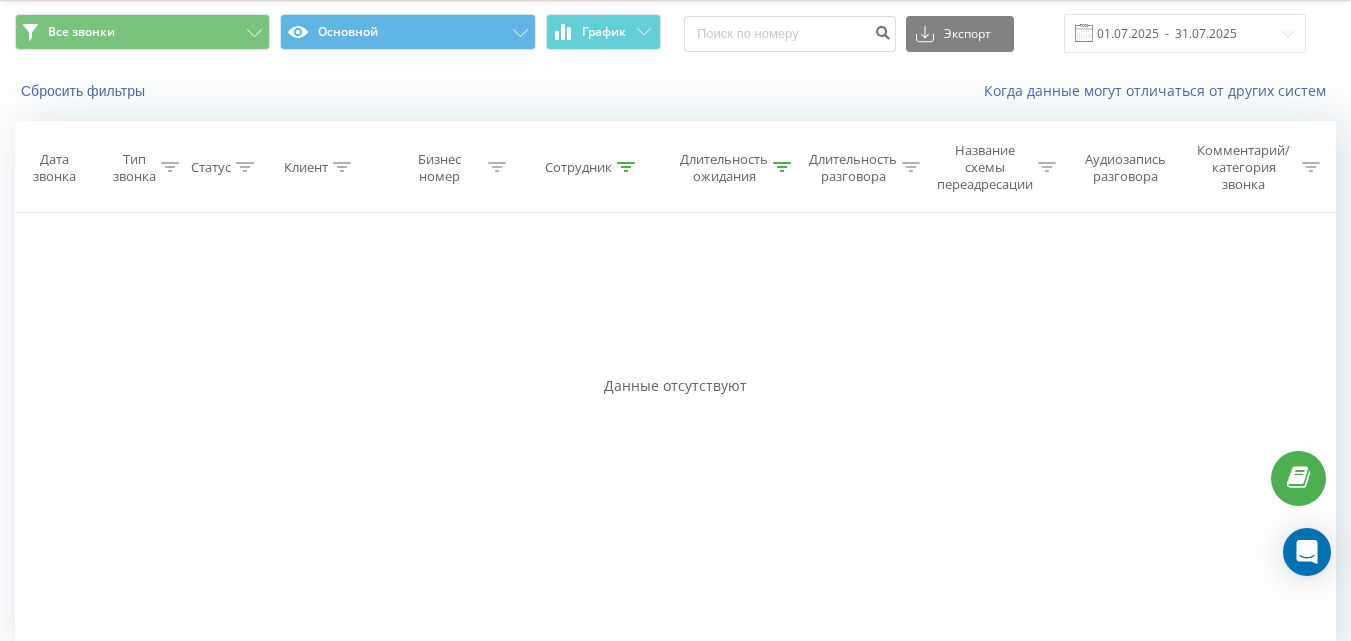 click at bounding box center (626, 167) 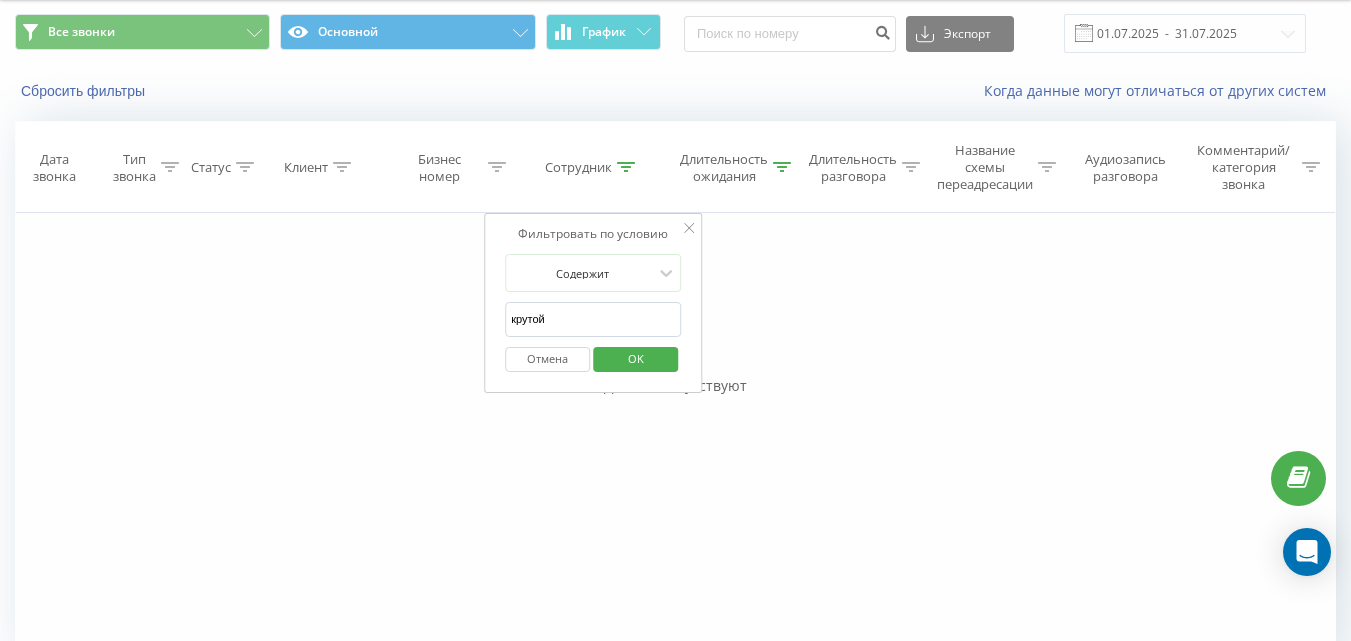 click on "крутой" at bounding box center [593, 319] 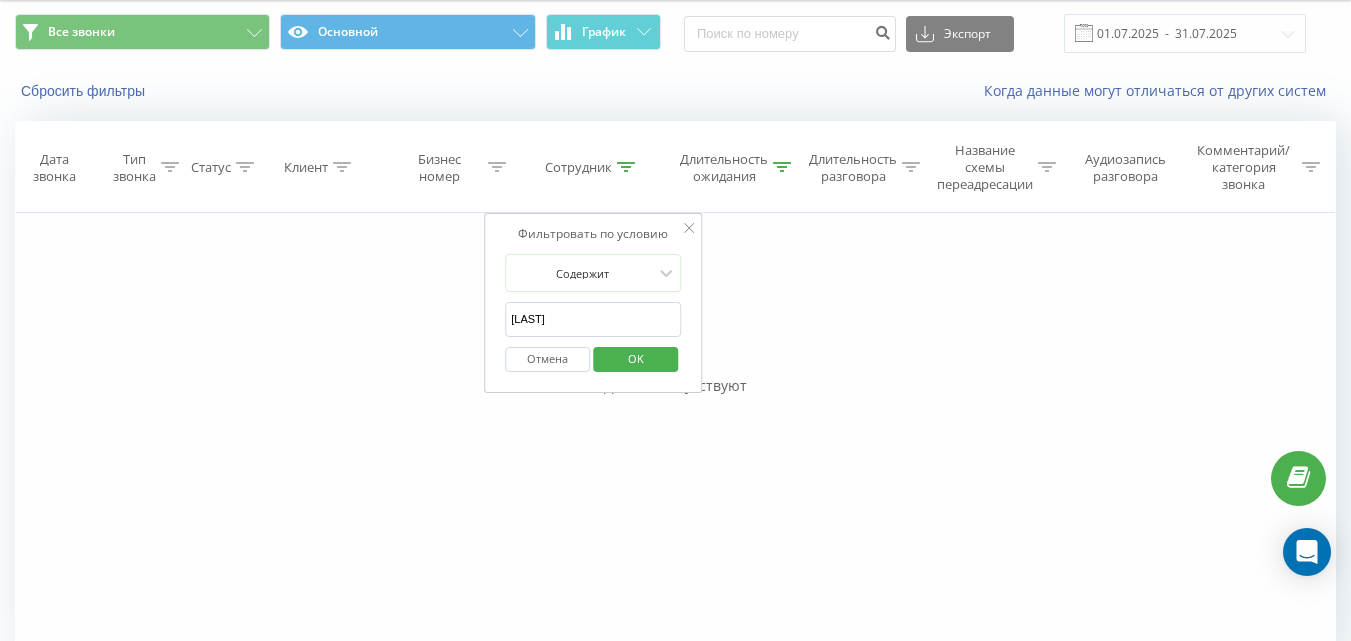 type on "[LAST]" 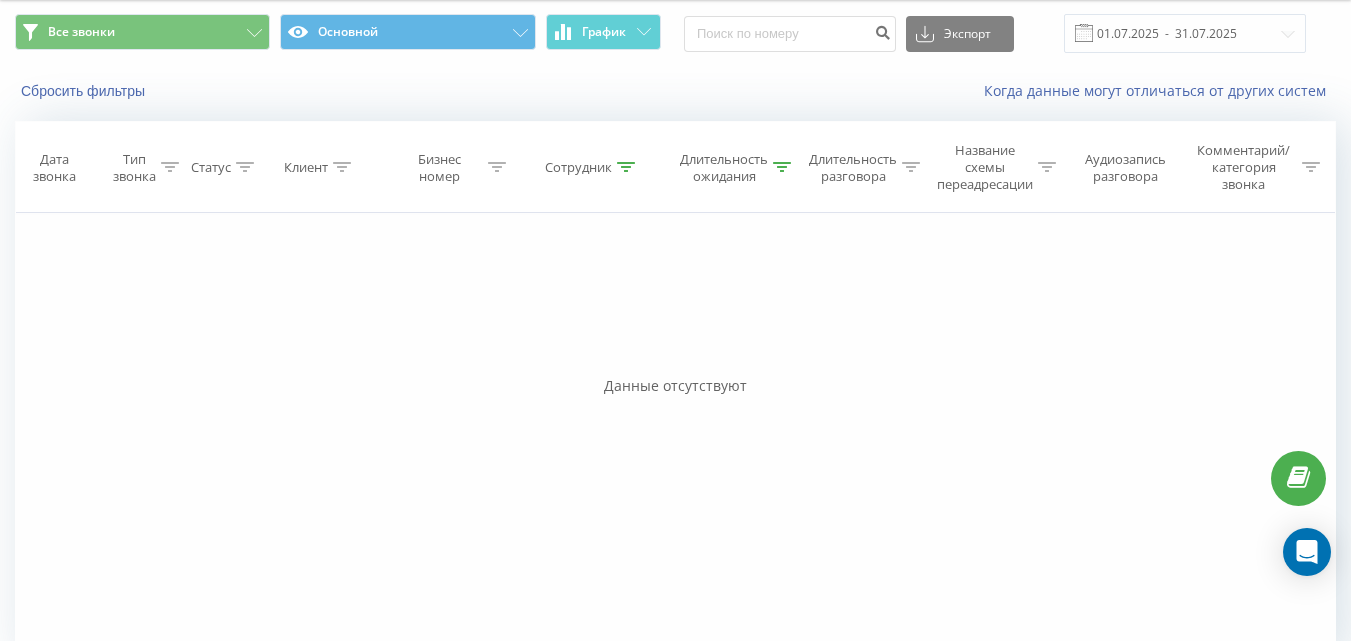 click on "Сотрудник" at bounding box center [593, 167] 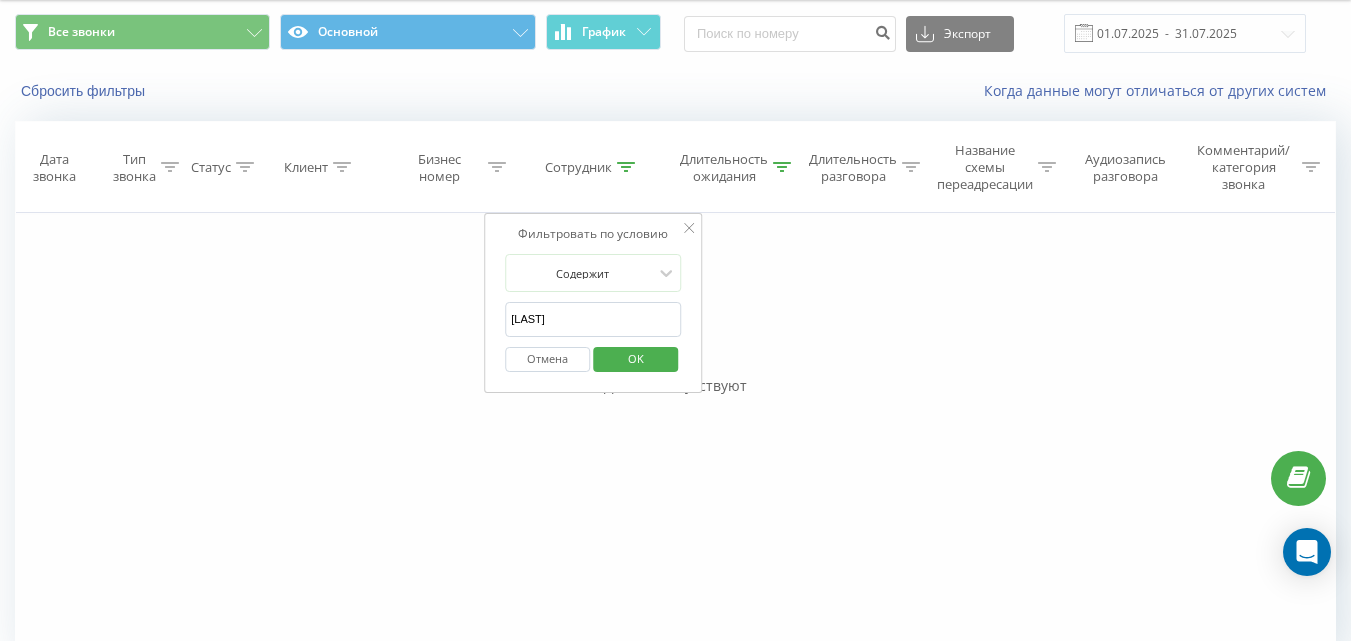 drag, startPoint x: 594, startPoint y: 321, endPoint x: 506, endPoint y: 316, distance: 88.14193 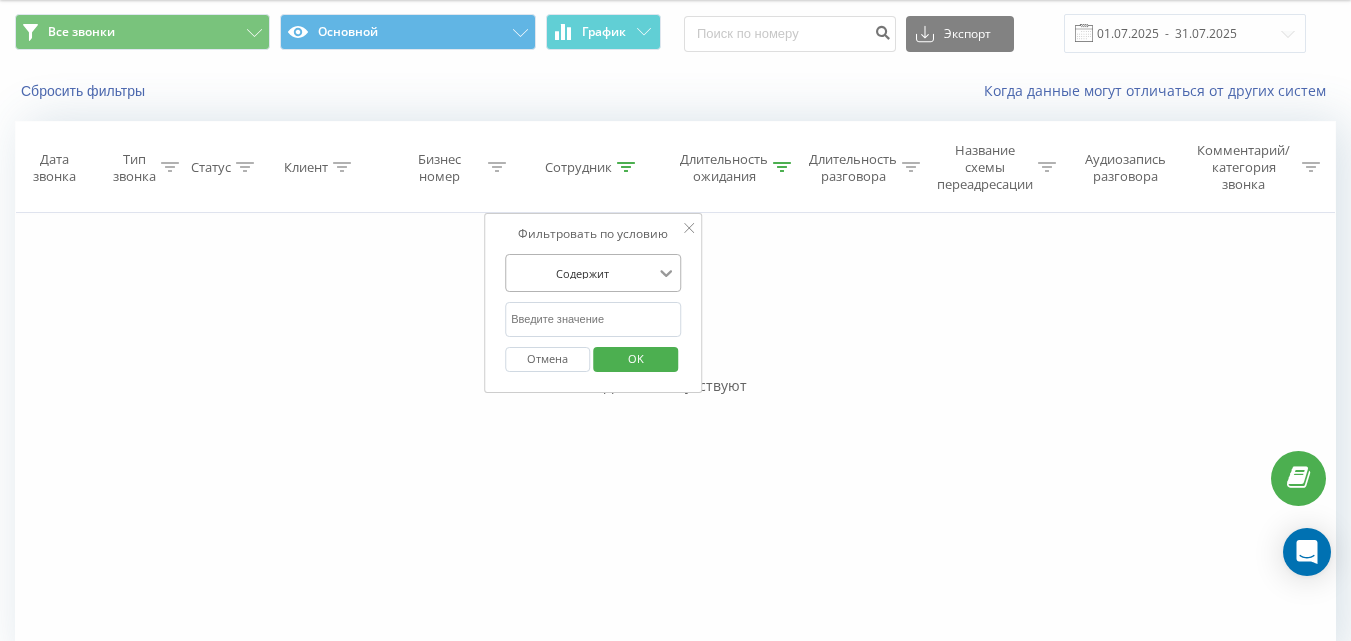 click 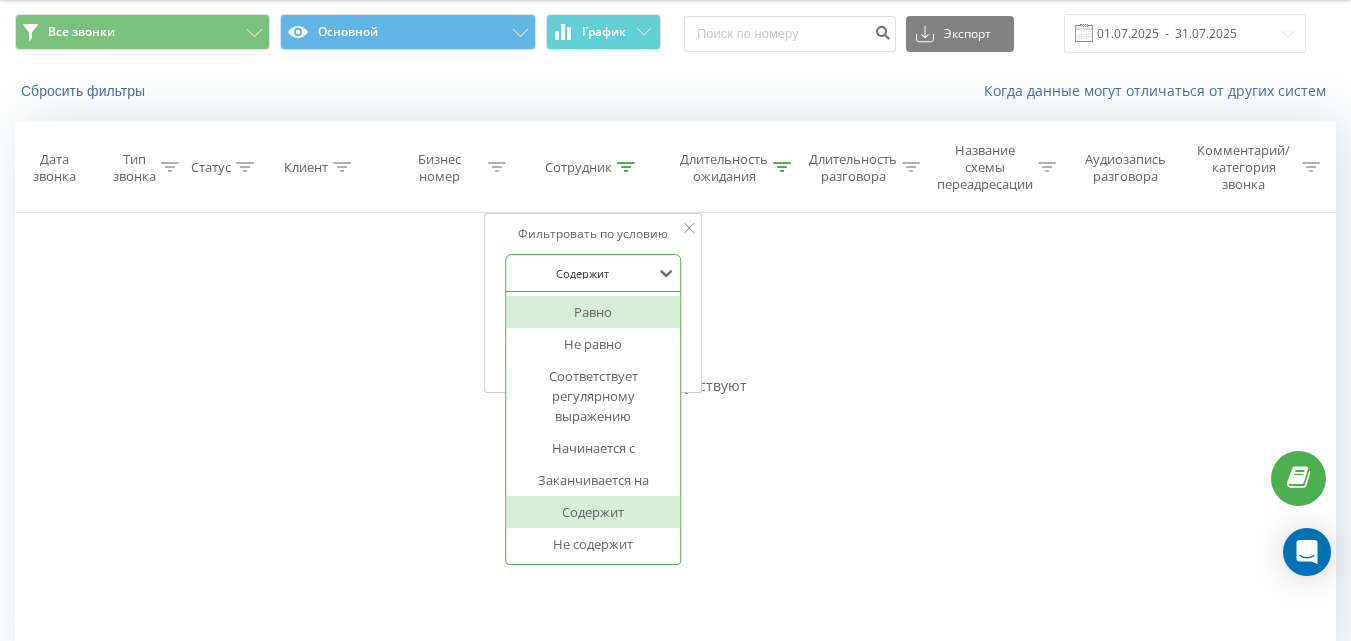 click on "Равно" at bounding box center [593, 312] 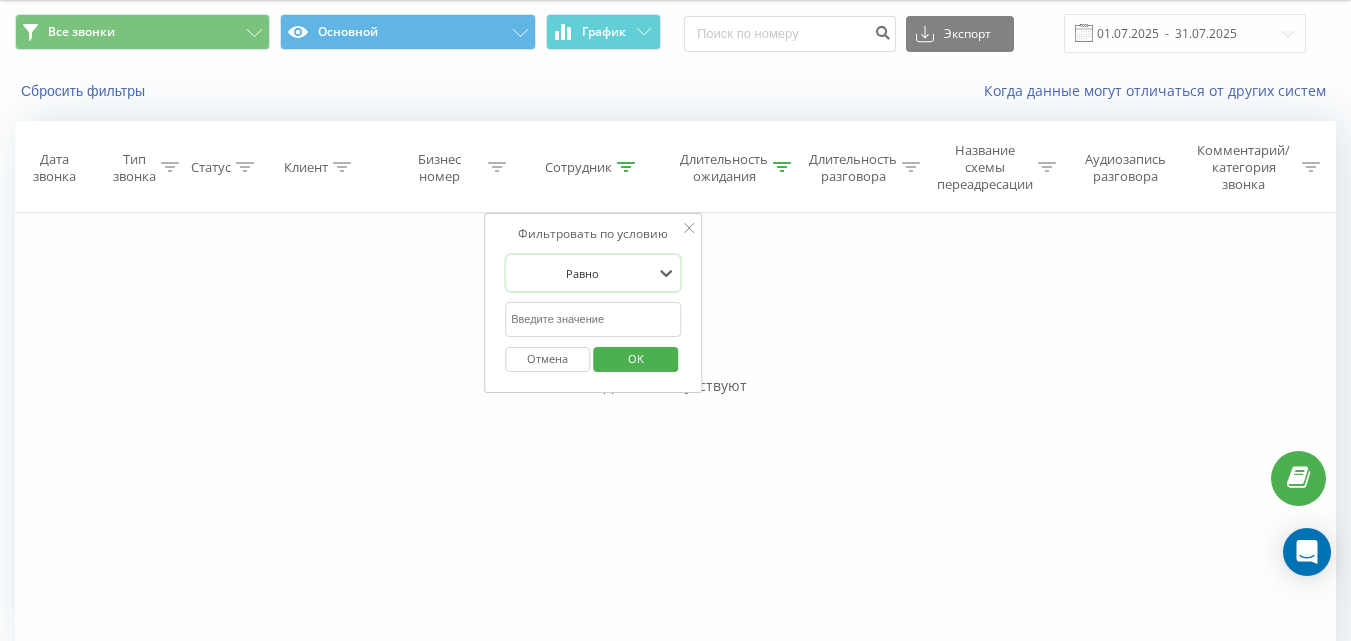 click on "OK" at bounding box center [636, 358] 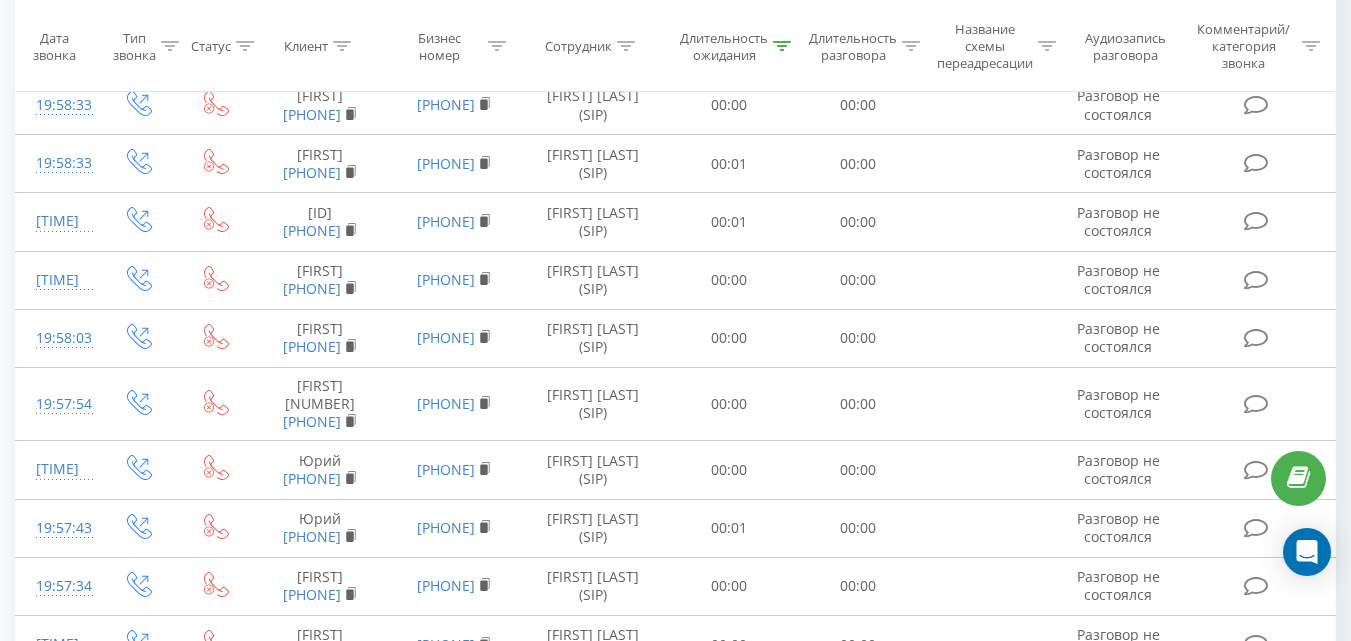 scroll, scrollTop: 161, scrollLeft: 0, axis: vertical 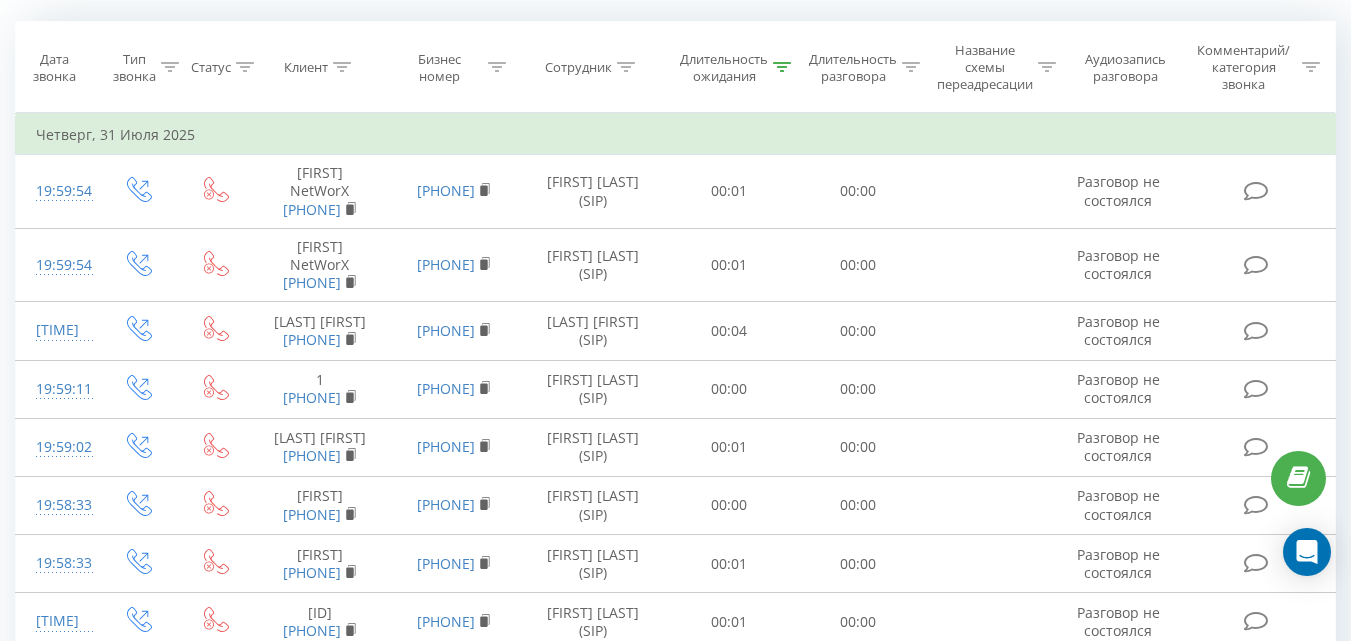 click 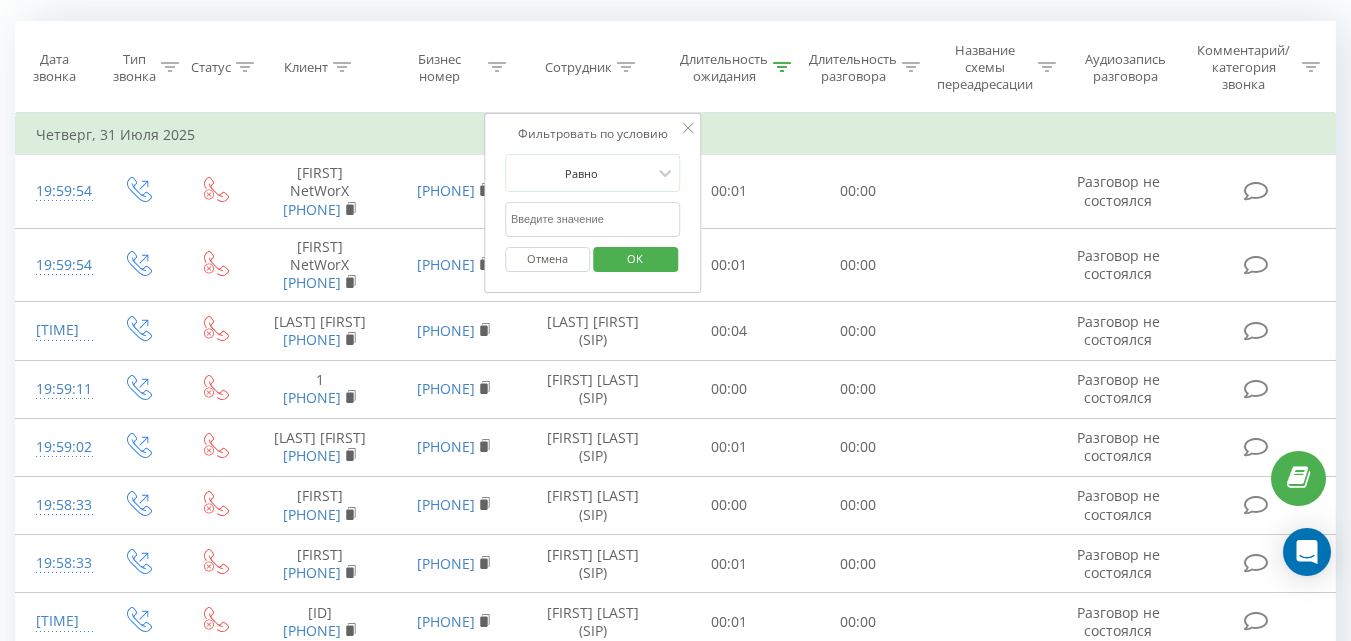 click at bounding box center [593, 219] 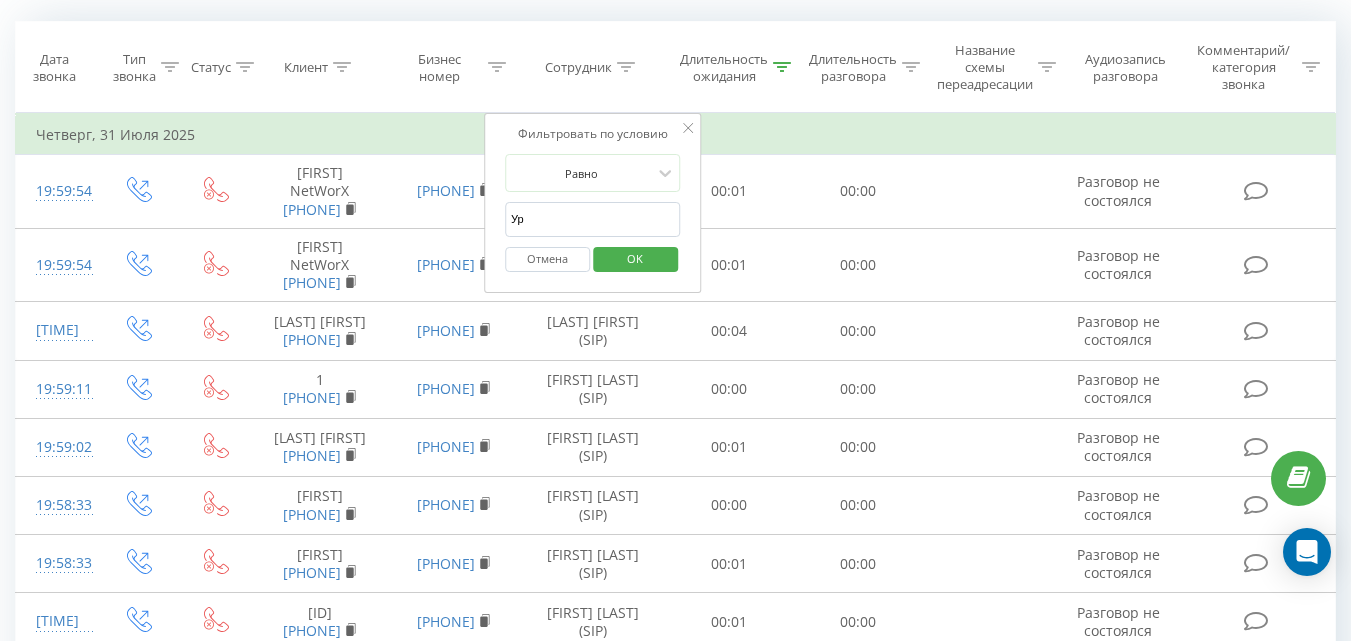 type on "У" 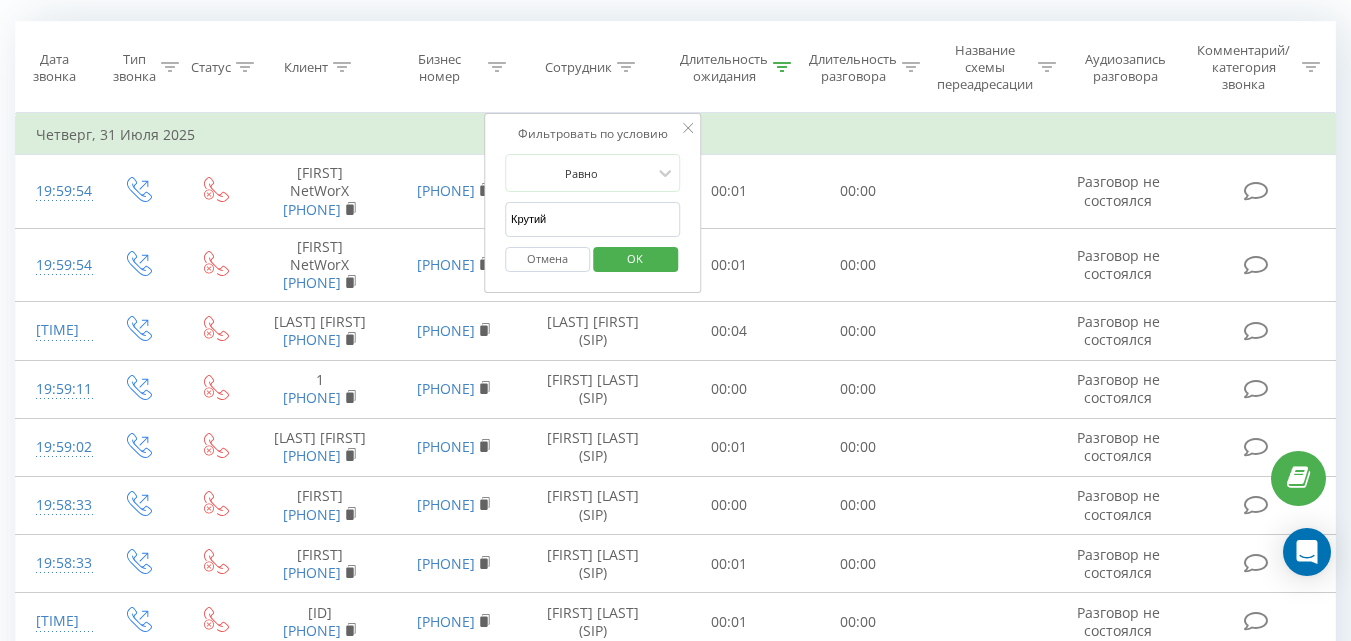 type on "Крутий" 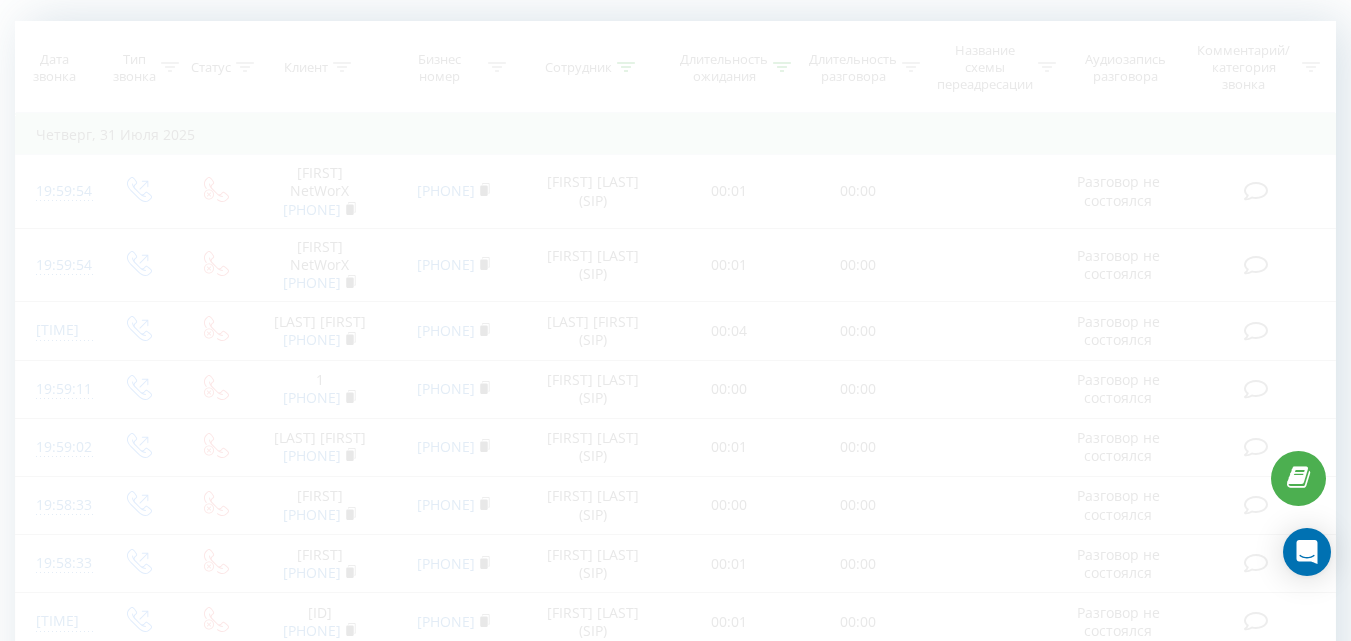 scroll, scrollTop: 100, scrollLeft: 0, axis: vertical 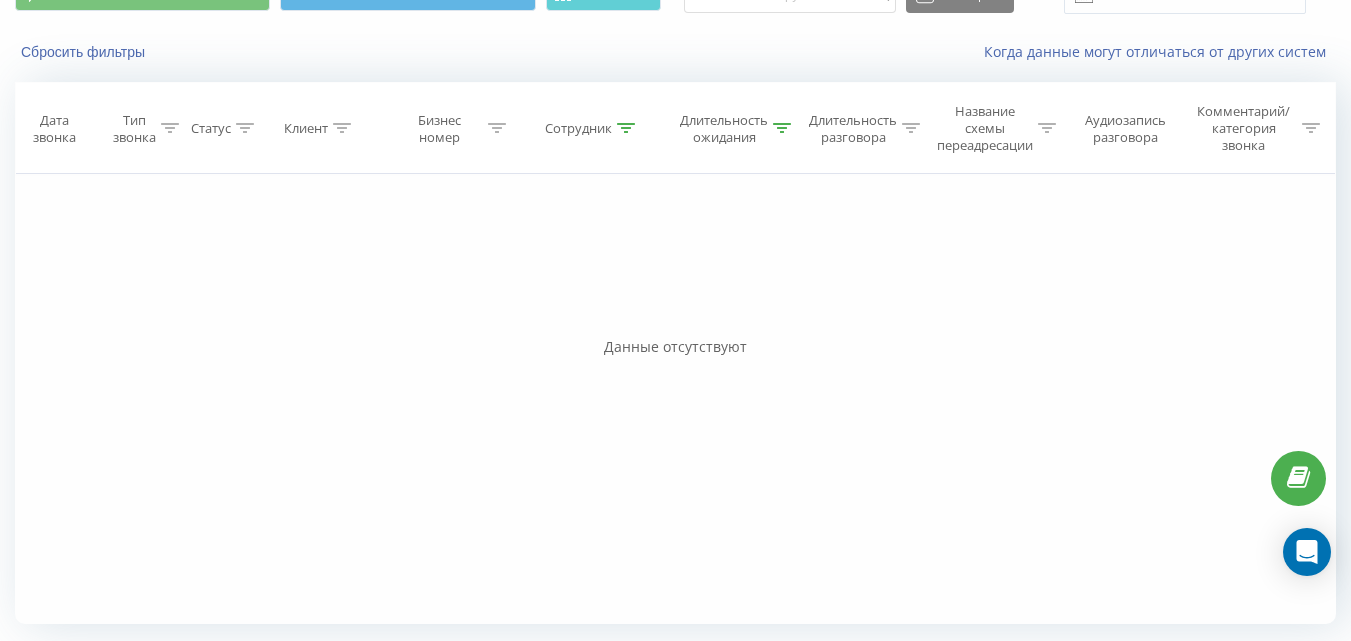 click 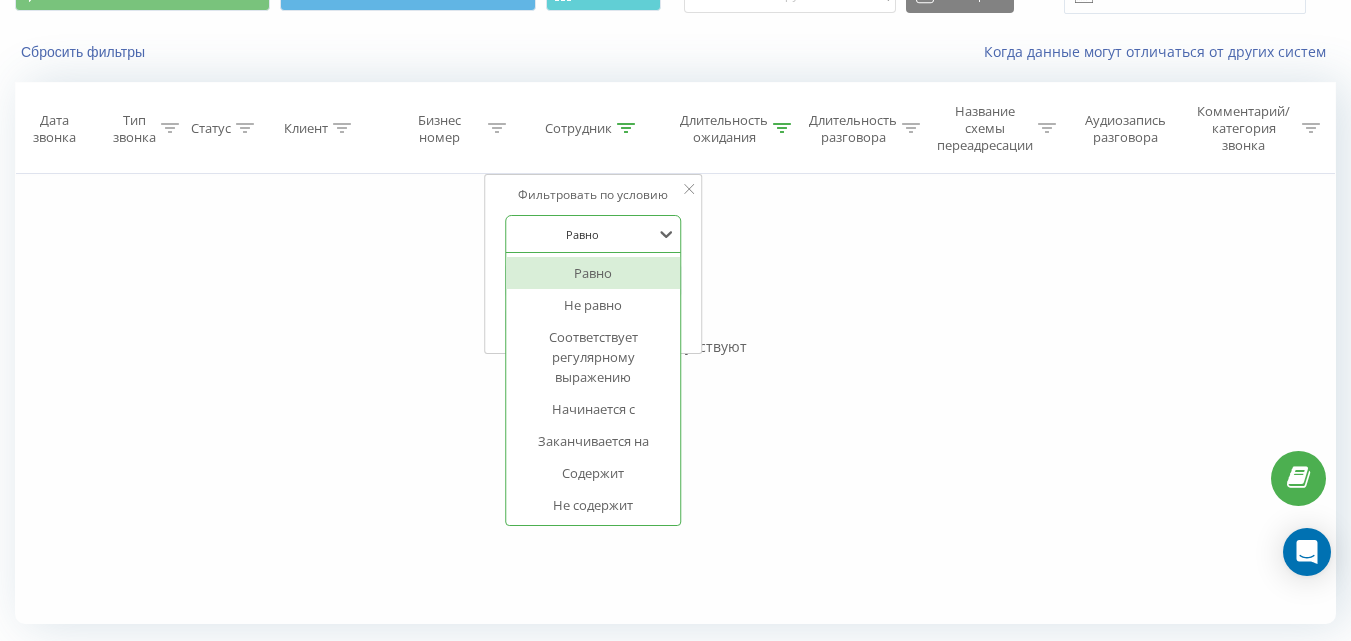 click at bounding box center (582, 234) 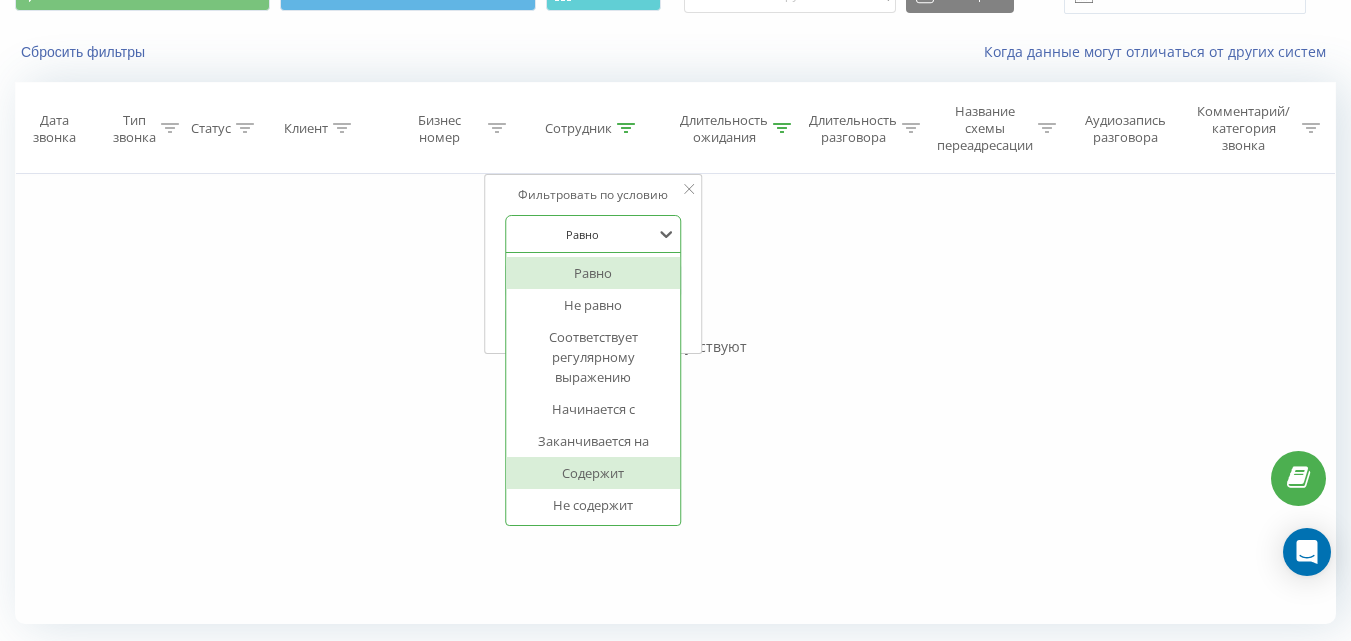 drag, startPoint x: 630, startPoint y: 468, endPoint x: 641, endPoint y: 405, distance: 63.953106 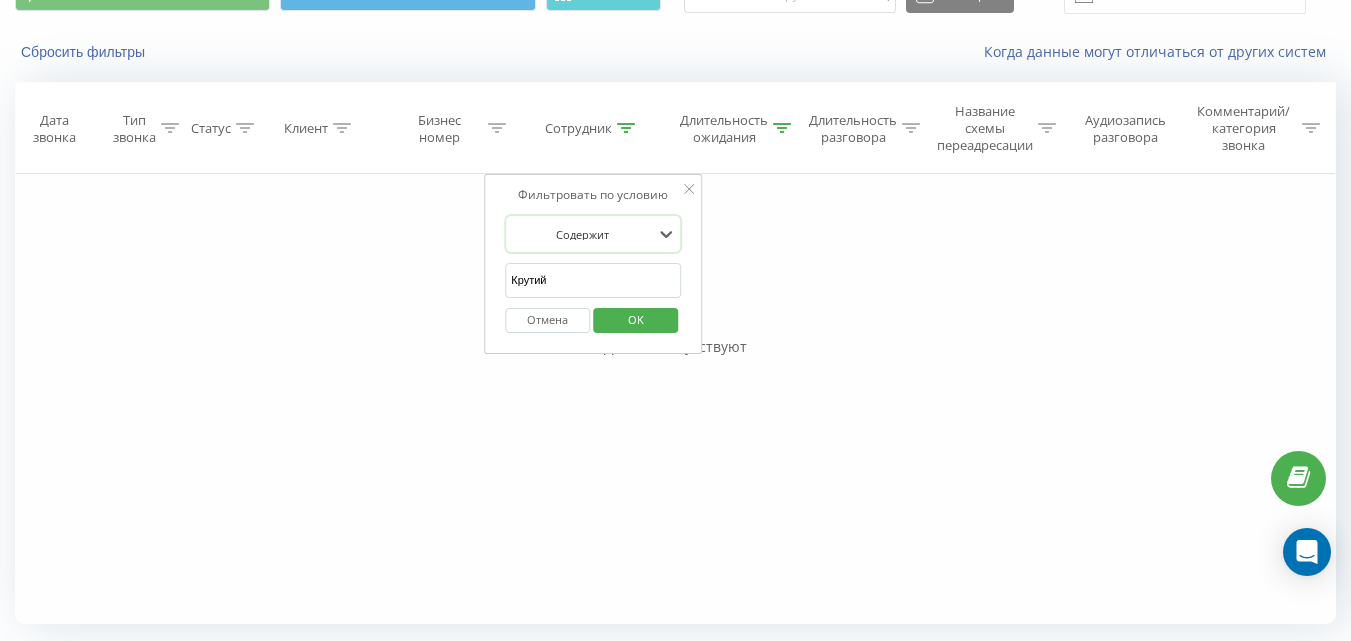 click on "OK" at bounding box center (636, 319) 